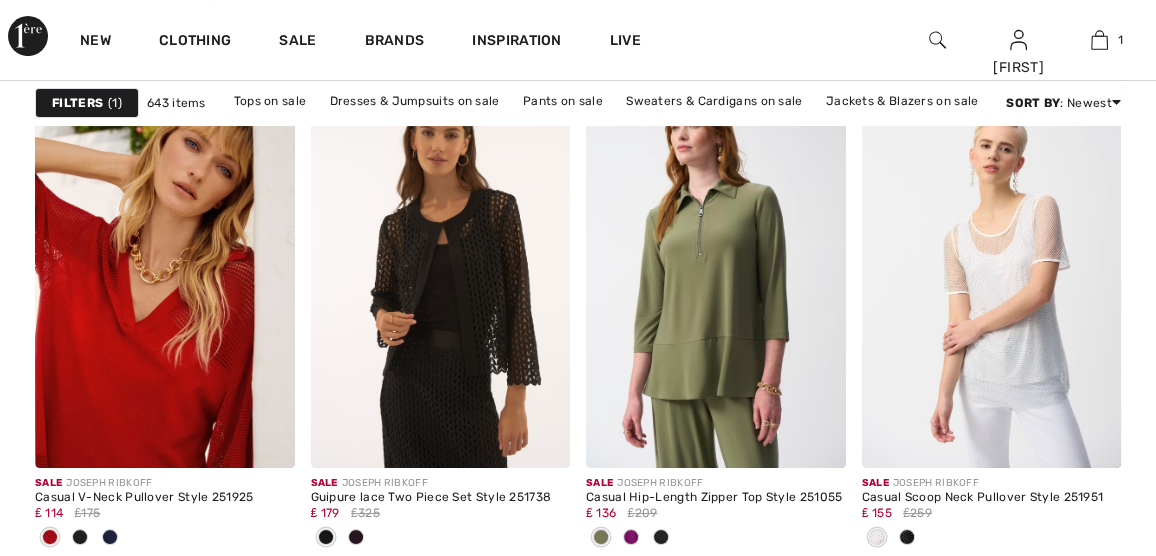 scroll, scrollTop: 7000, scrollLeft: 0, axis: vertical 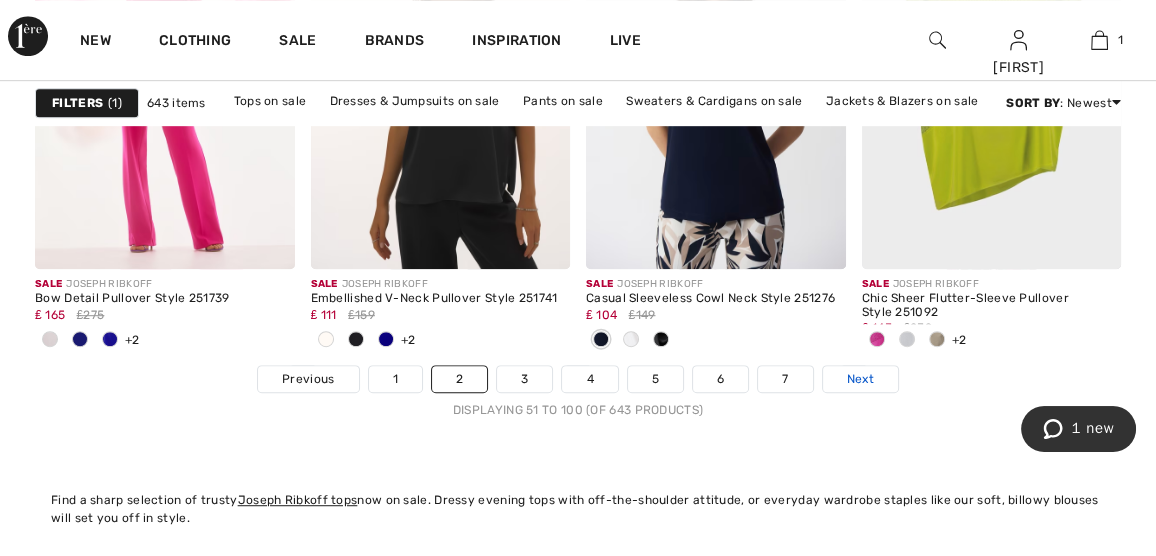 click on "Next" at bounding box center (860, 379) 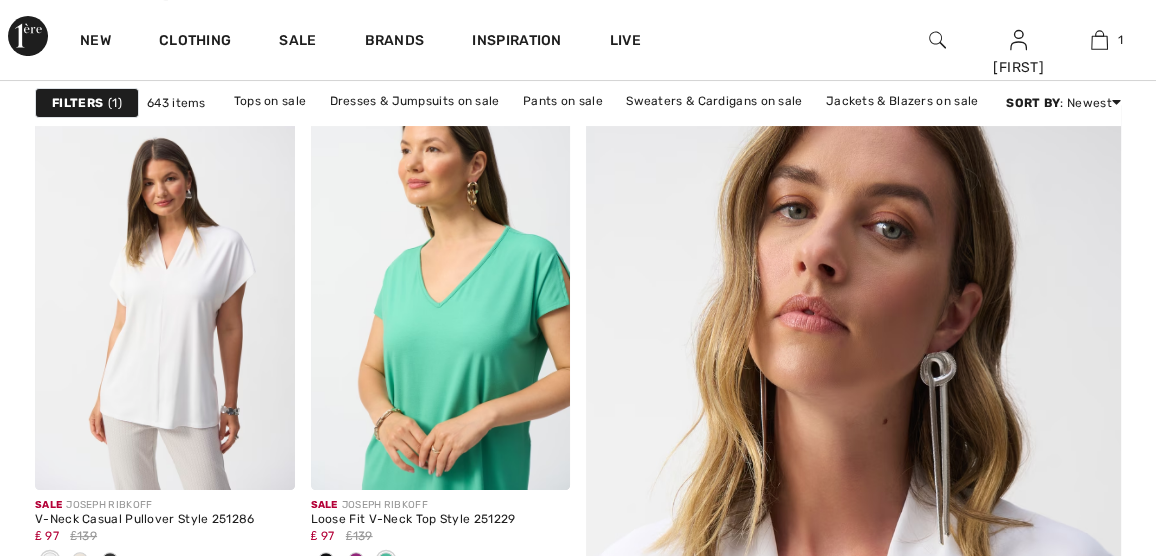 scroll, scrollTop: 0, scrollLeft: 0, axis: both 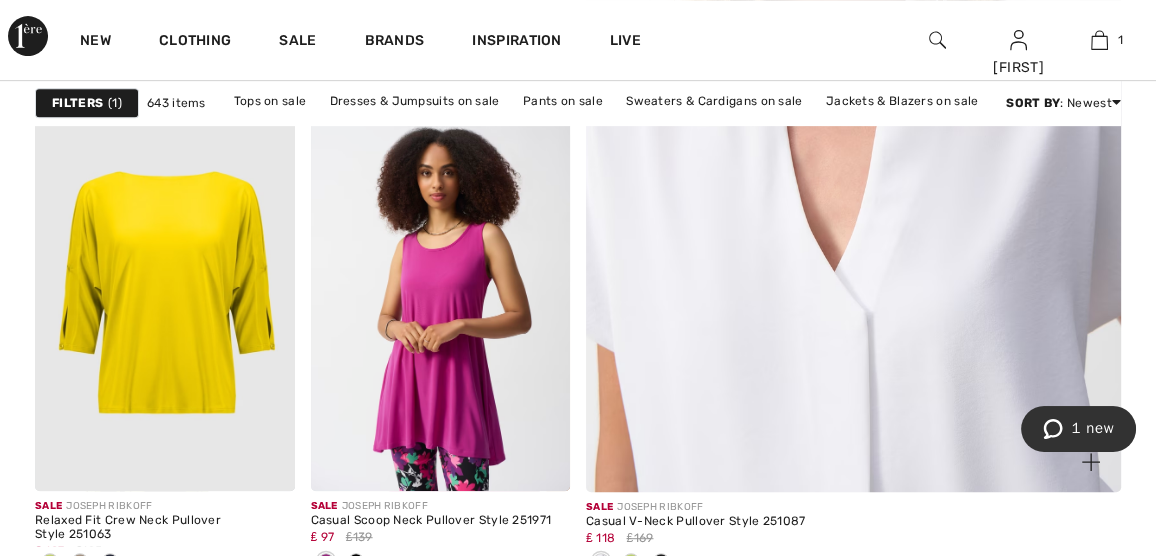 click at bounding box center (854, 82) 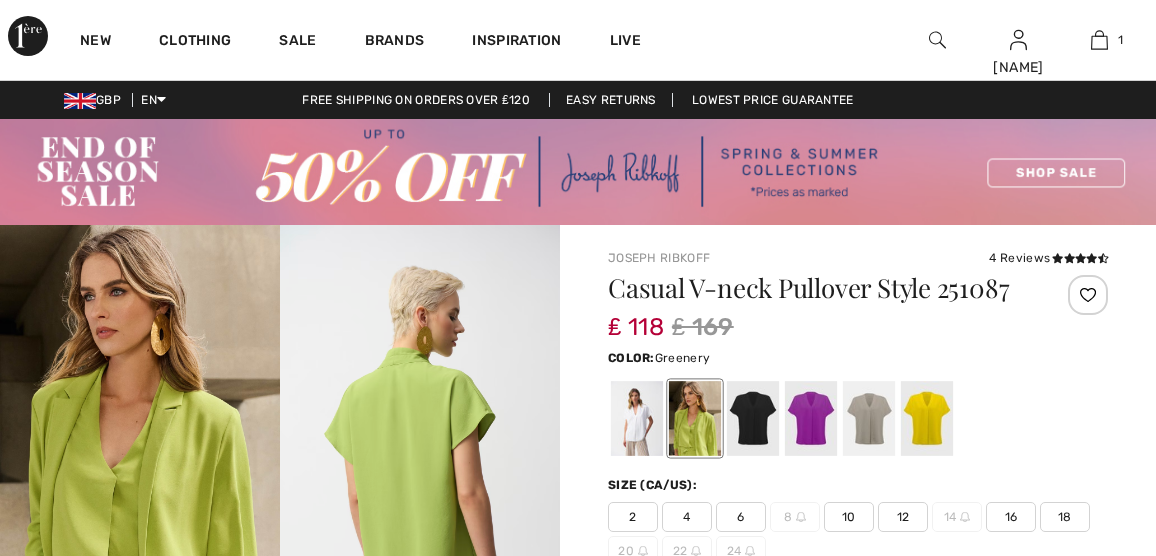 scroll, scrollTop: 0, scrollLeft: 0, axis: both 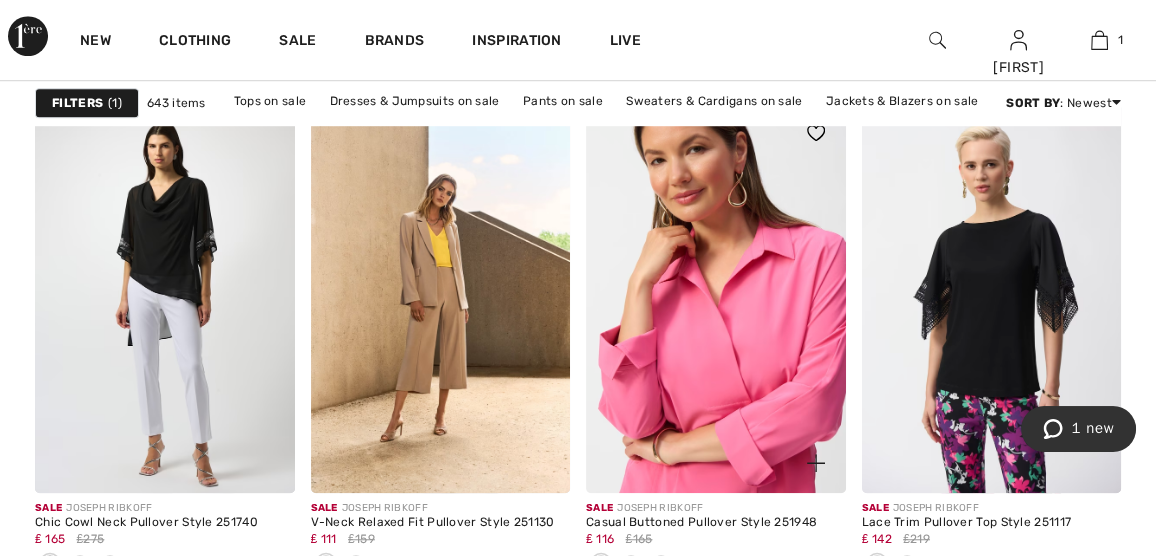 click at bounding box center (716, 297) 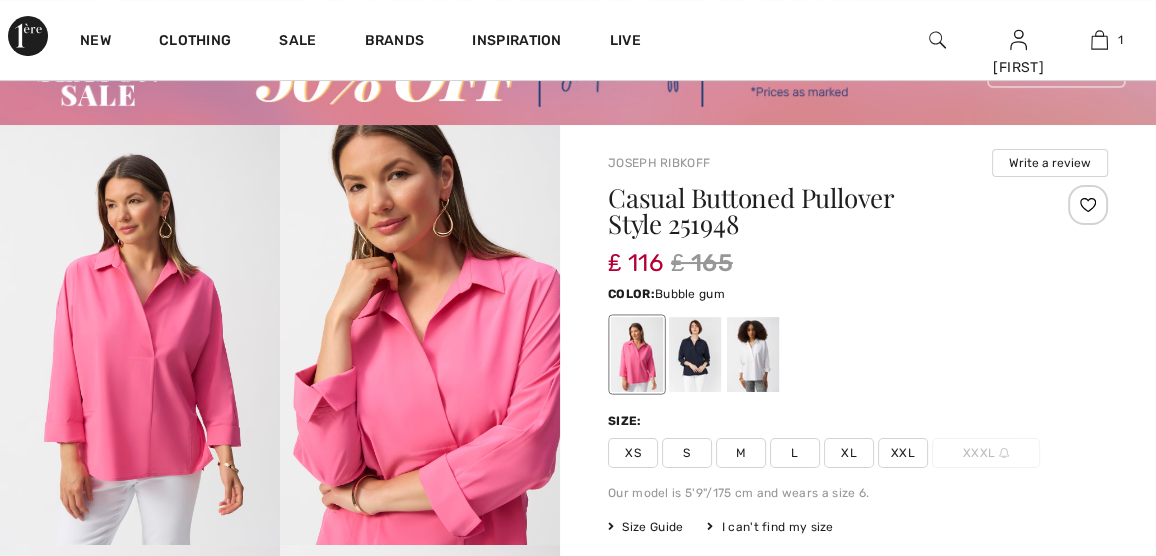 scroll, scrollTop: 0, scrollLeft: 0, axis: both 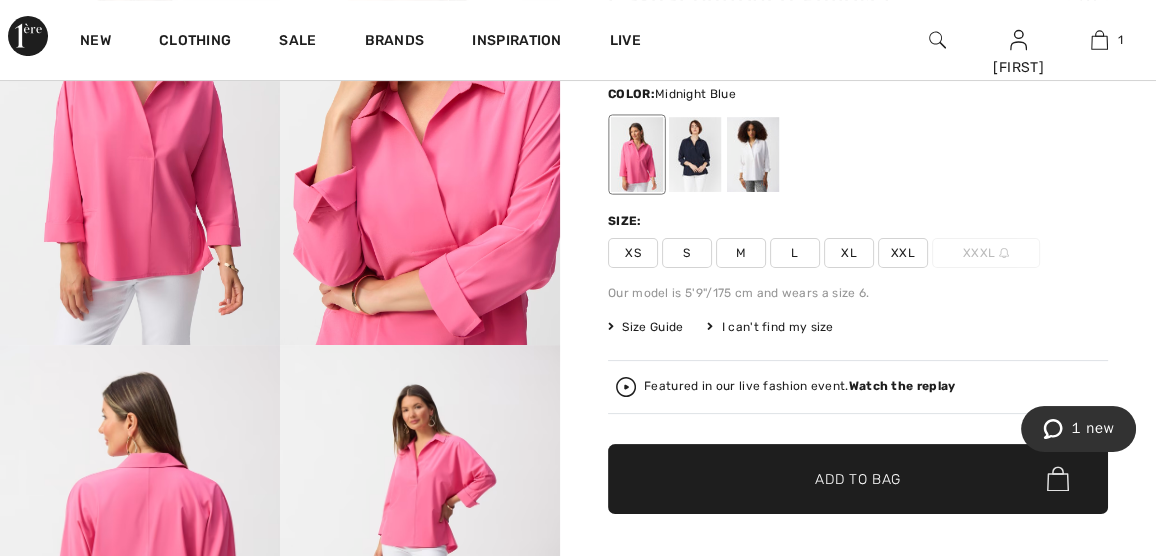 click at bounding box center (695, 154) 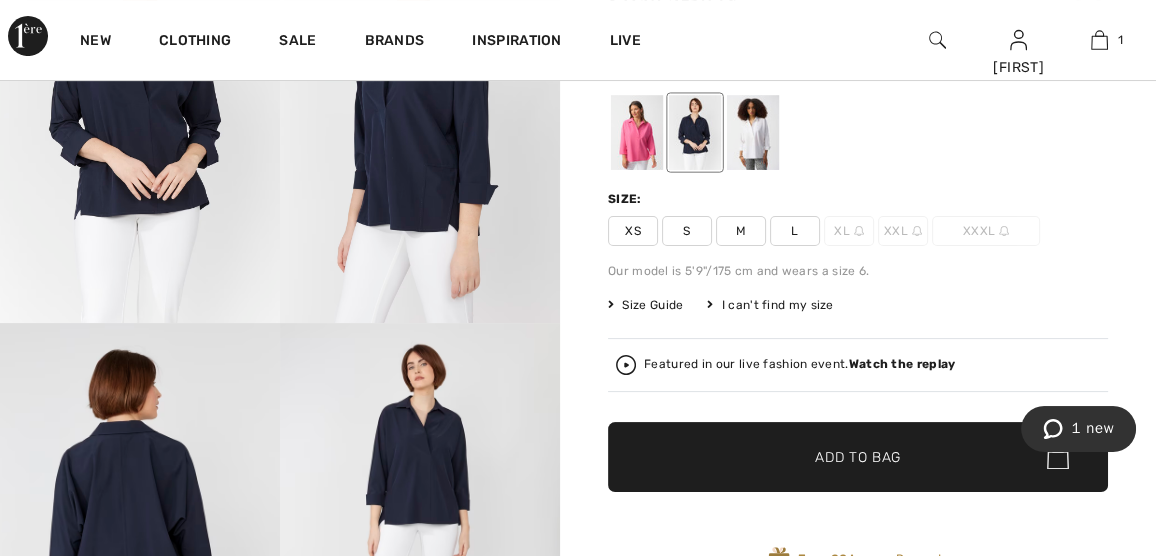 scroll, scrollTop: 300, scrollLeft: 0, axis: vertical 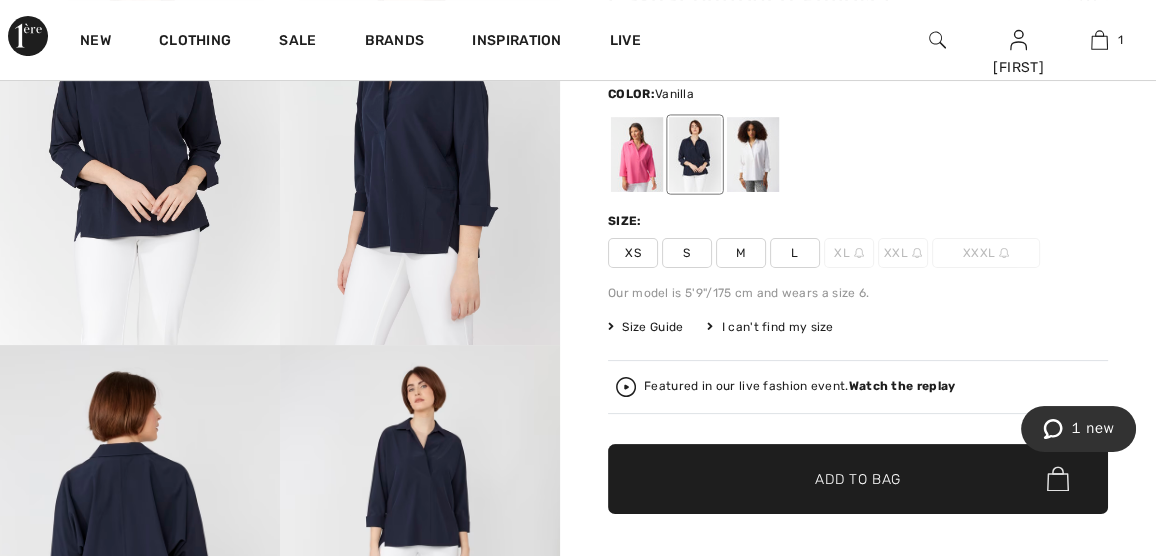 click at bounding box center (753, 154) 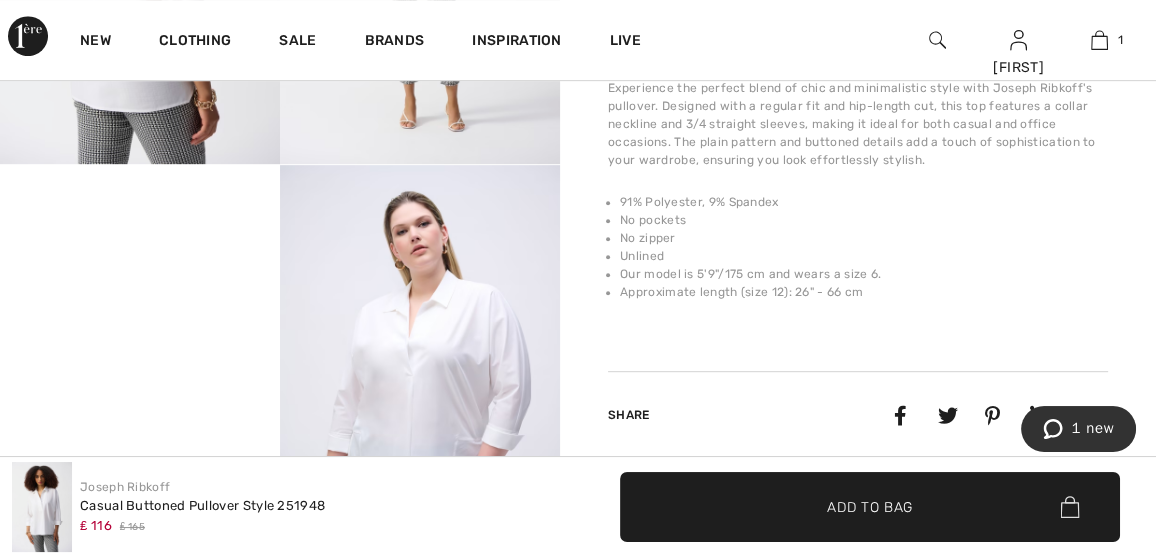 scroll, scrollTop: 900, scrollLeft: 0, axis: vertical 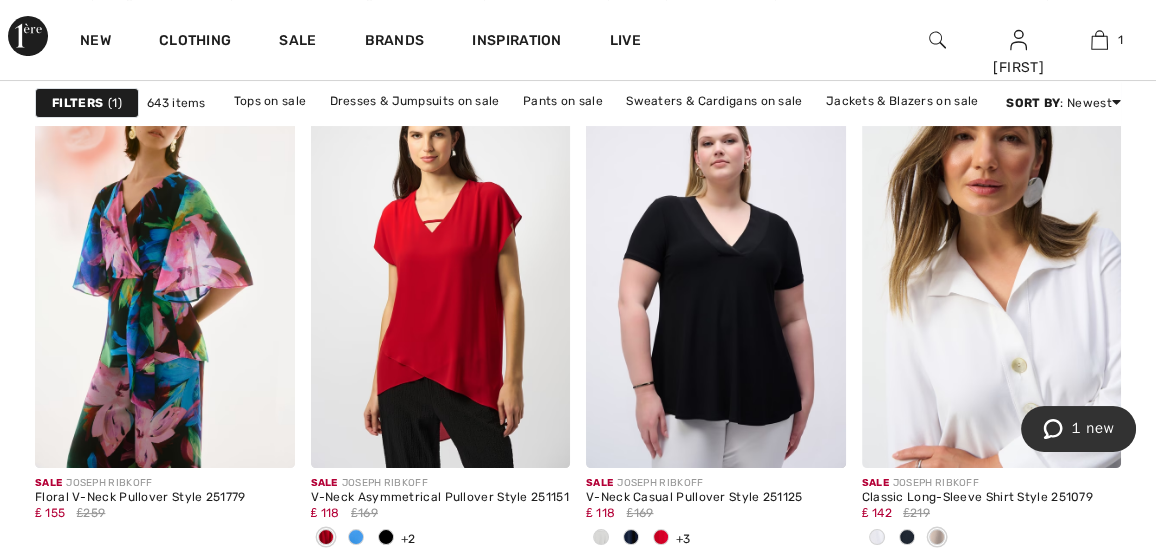 click at bounding box center [992, 272] 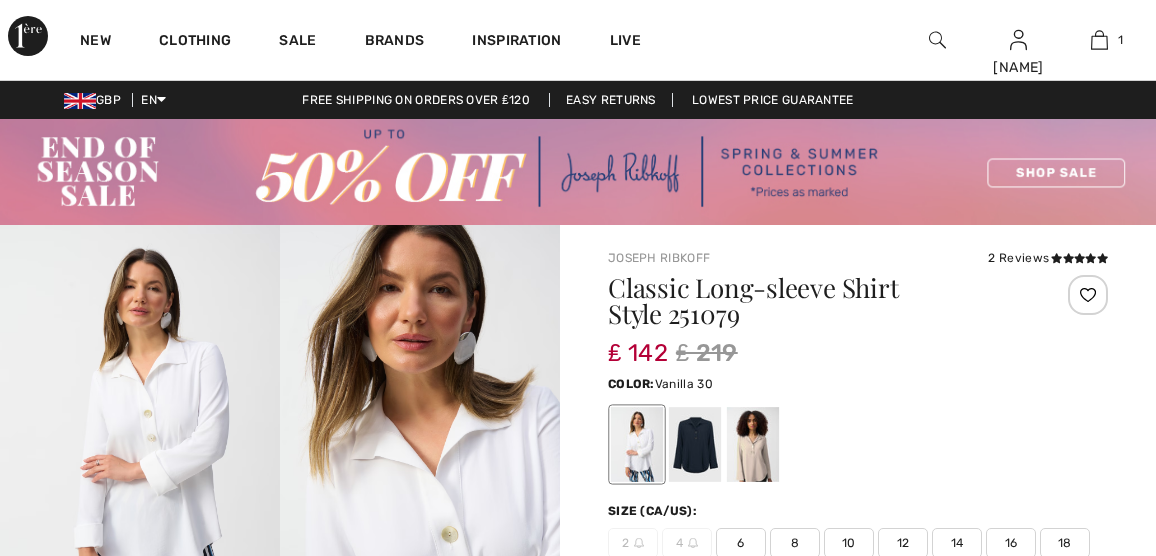 scroll, scrollTop: 0, scrollLeft: 0, axis: both 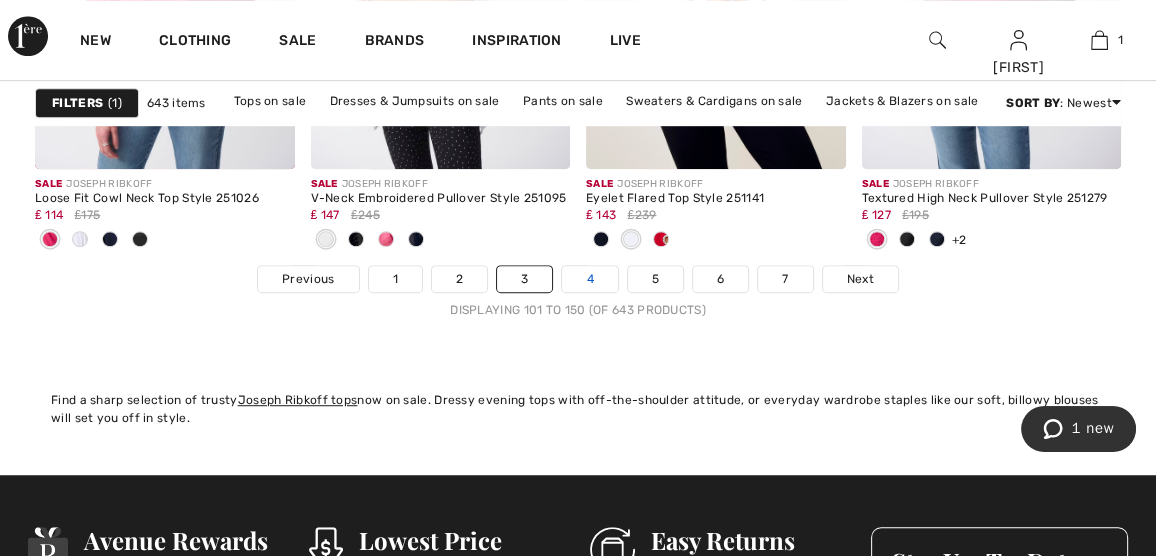 click on "4" at bounding box center (589, 279) 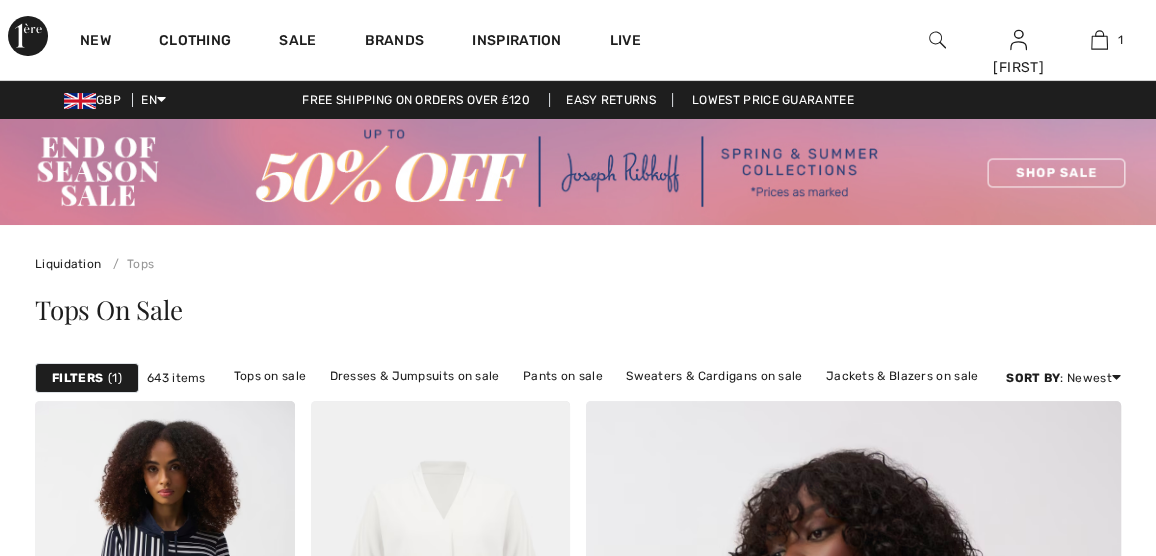 scroll, scrollTop: 200, scrollLeft: 0, axis: vertical 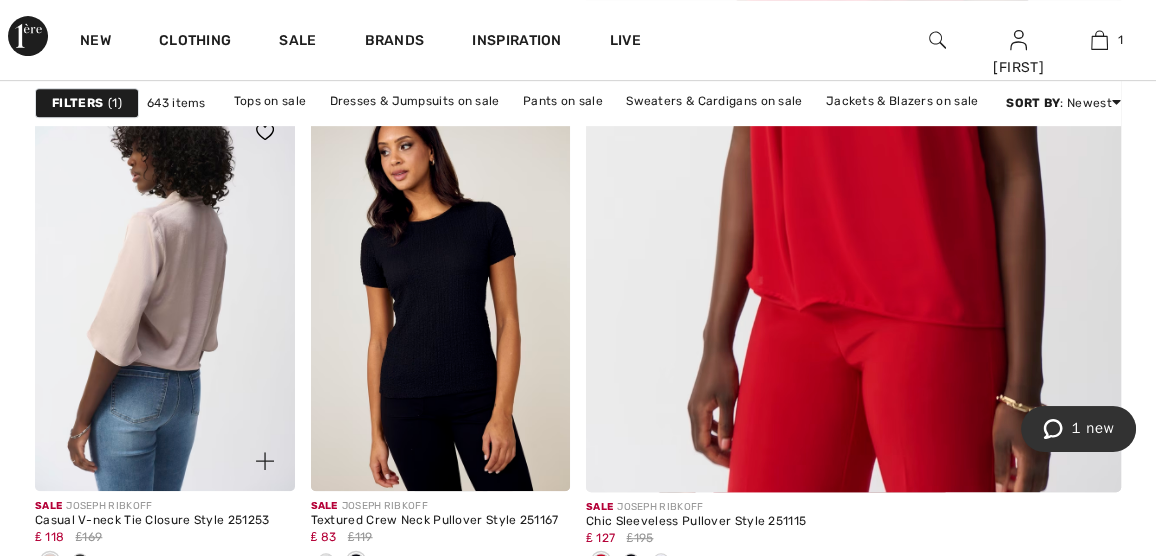 click at bounding box center (165, 296) 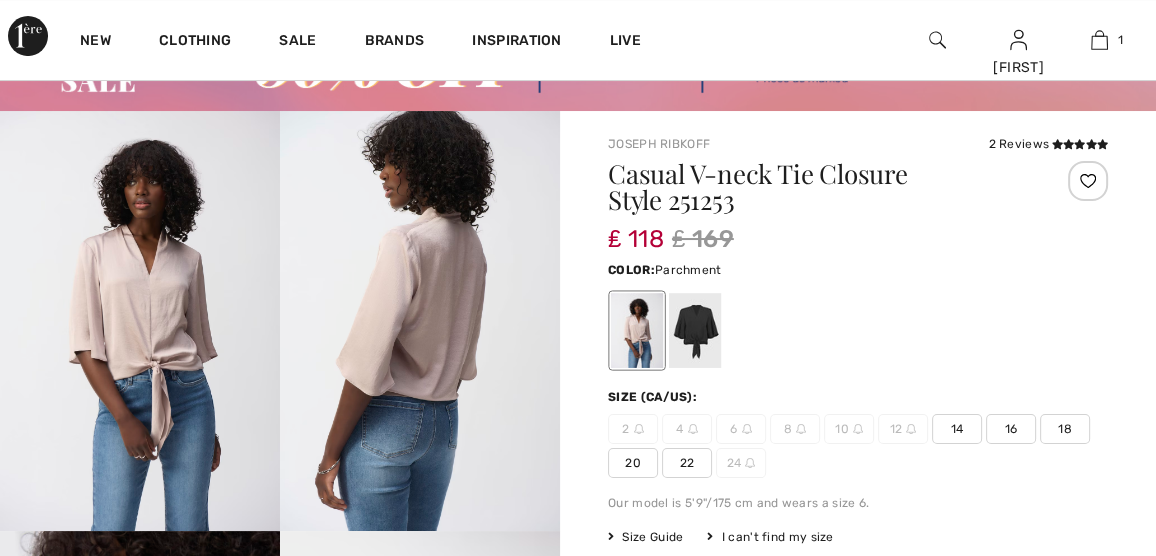 scroll, scrollTop: 200, scrollLeft: 0, axis: vertical 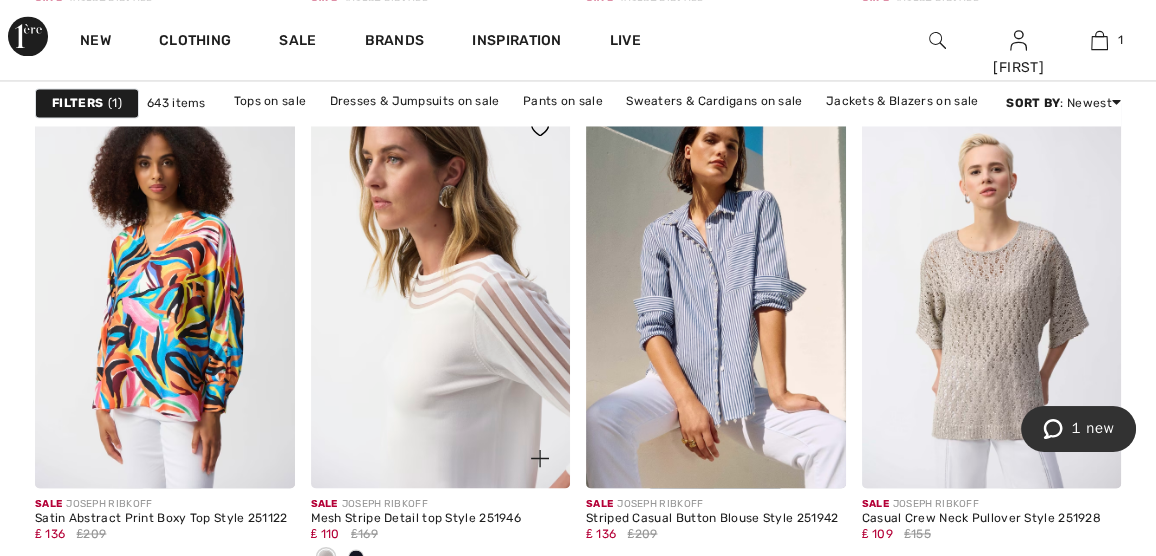 click at bounding box center [441, 292] 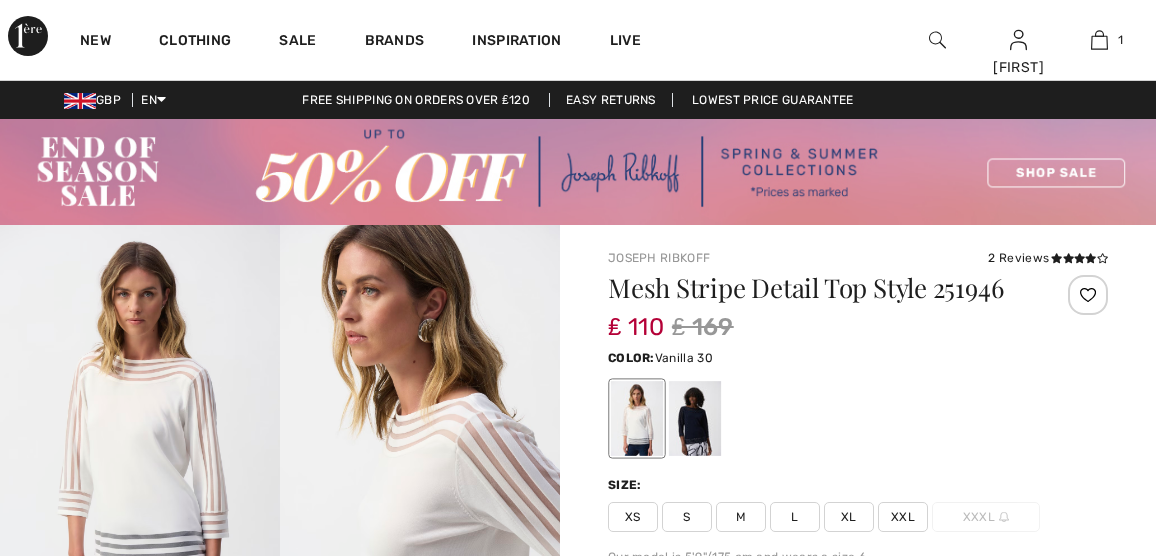 scroll, scrollTop: 0, scrollLeft: 0, axis: both 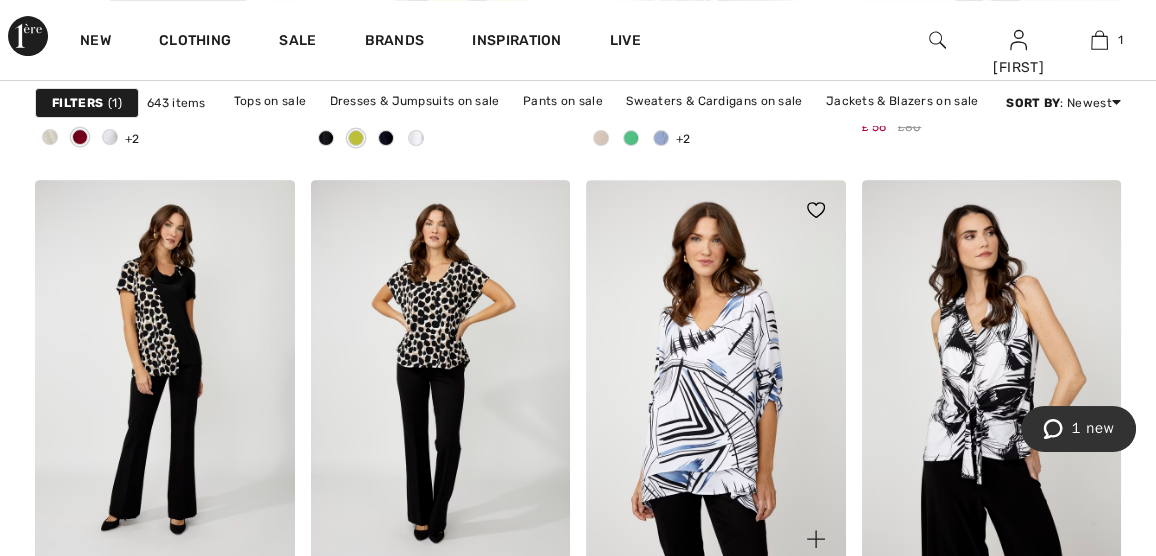 click at bounding box center (716, 374) 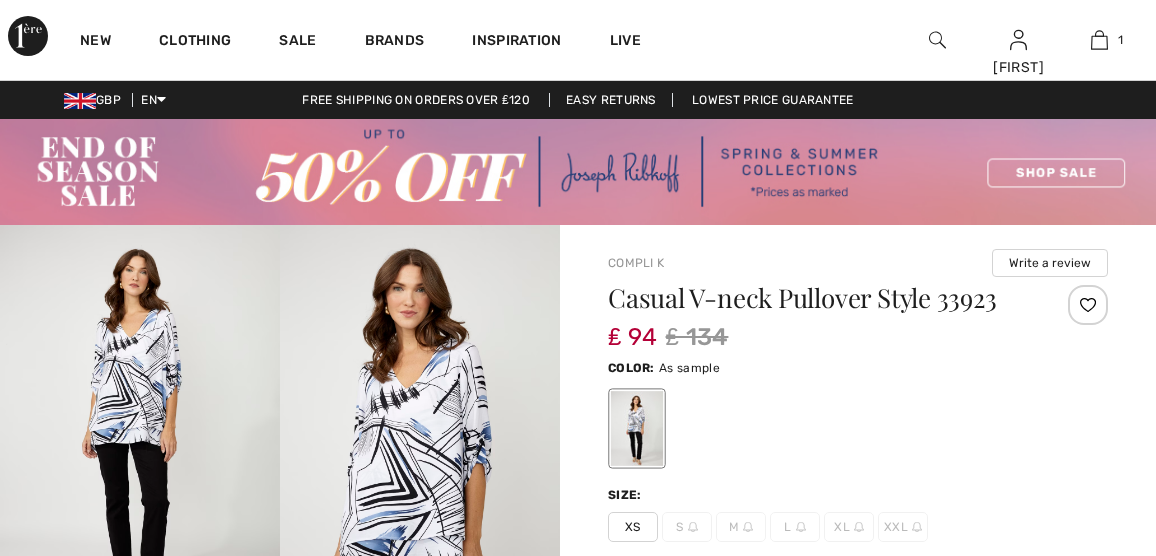 scroll, scrollTop: 0, scrollLeft: 0, axis: both 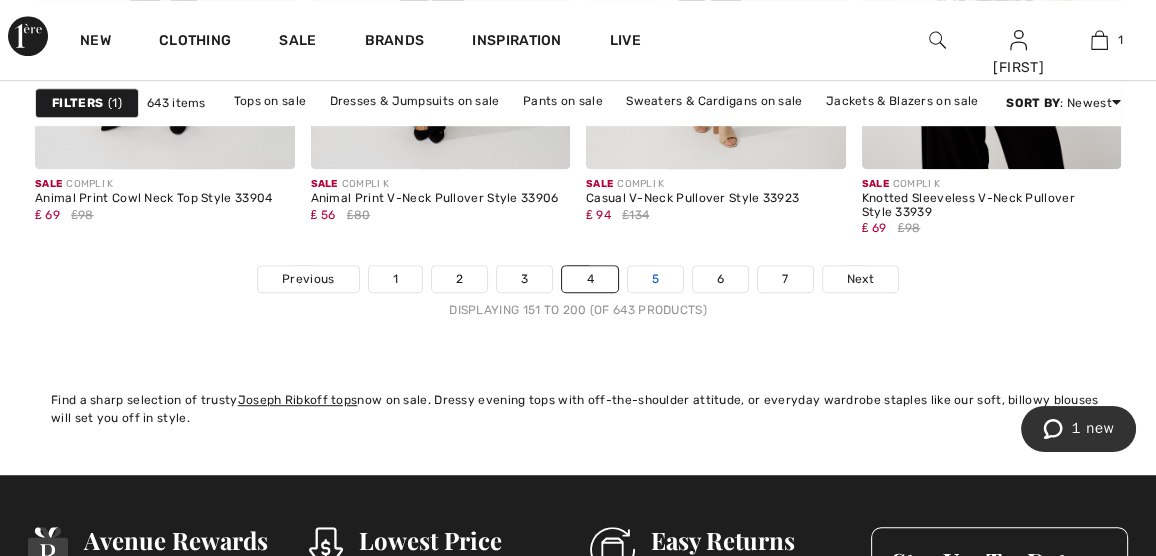 click on "5" at bounding box center (655, 279) 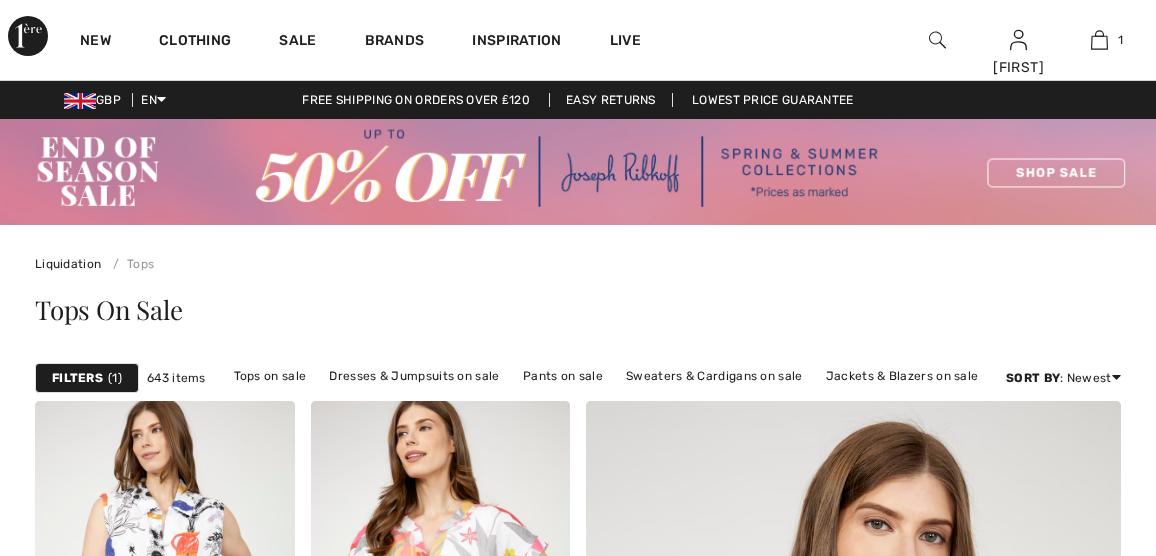 scroll, scrollTop: 0, scrollLeft: 0, axis: both 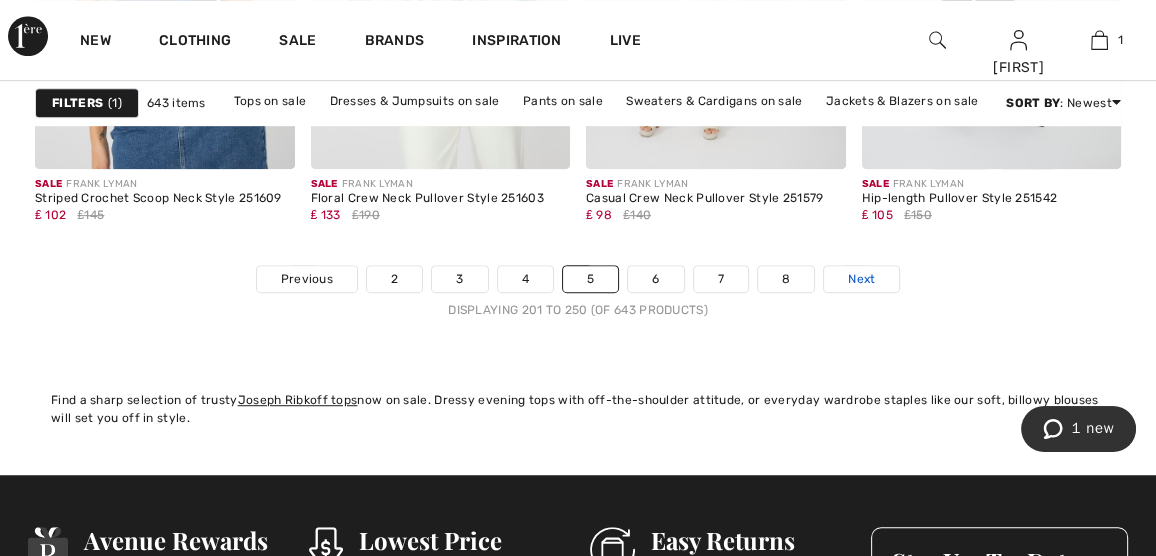 click on "Next" at bounding box center [861, 279] 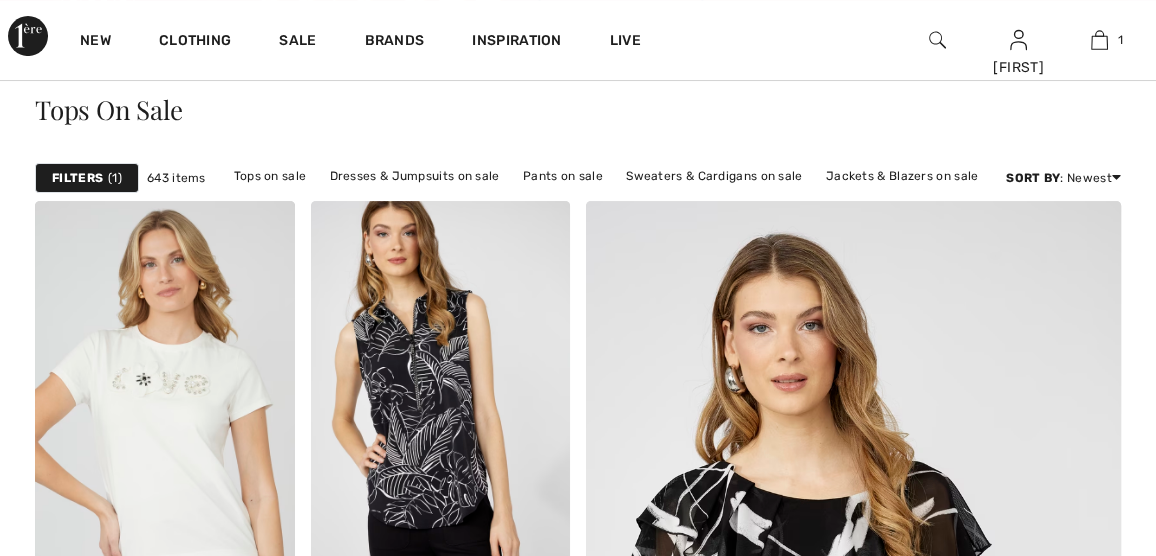 scroll, scrollTop: 200, scrollLeft: 0, axis: vertical 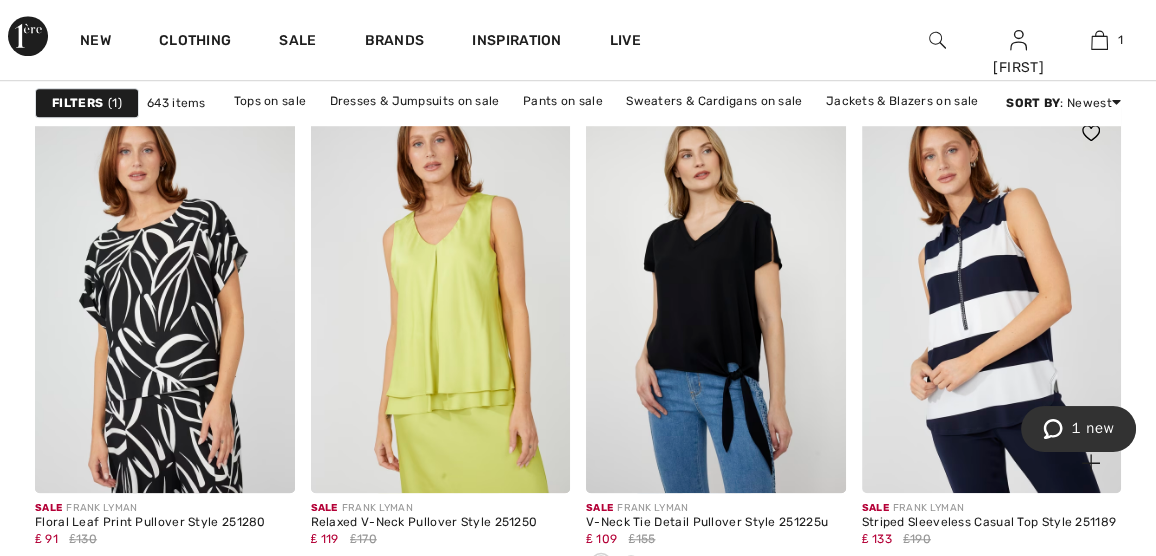 click at bounding box center (992, 297) 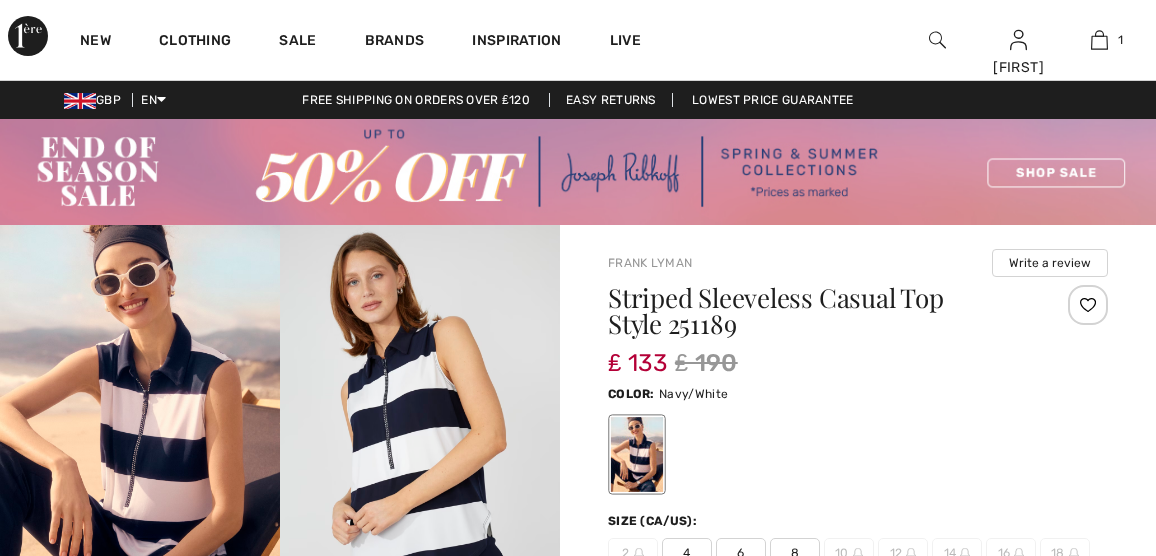 scroll, scrollTop: 0, scrollLeft: 0, axis: both 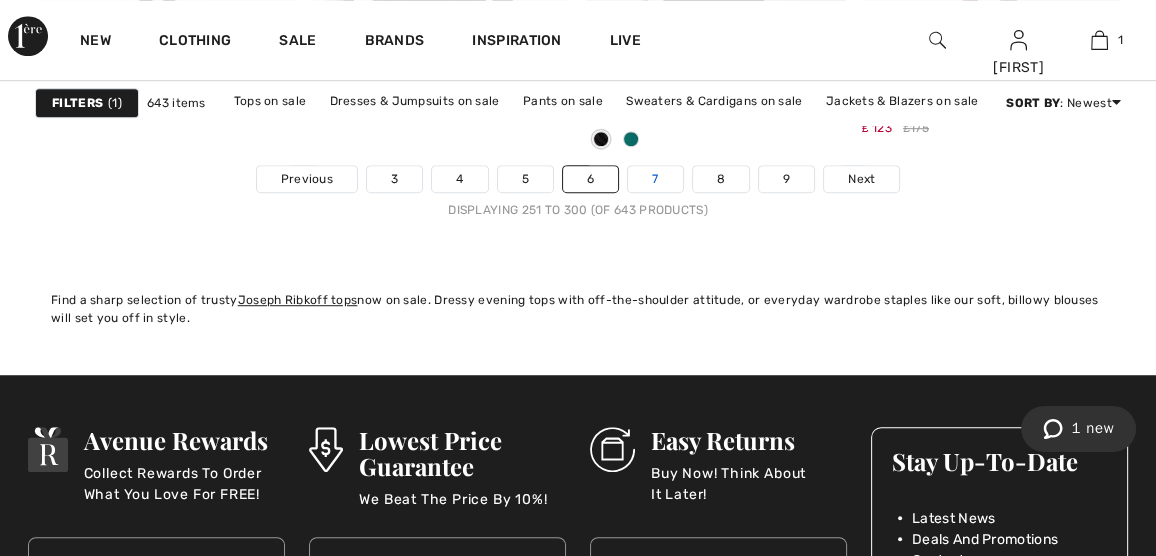 click on "7" at bounding box center (655, 179) 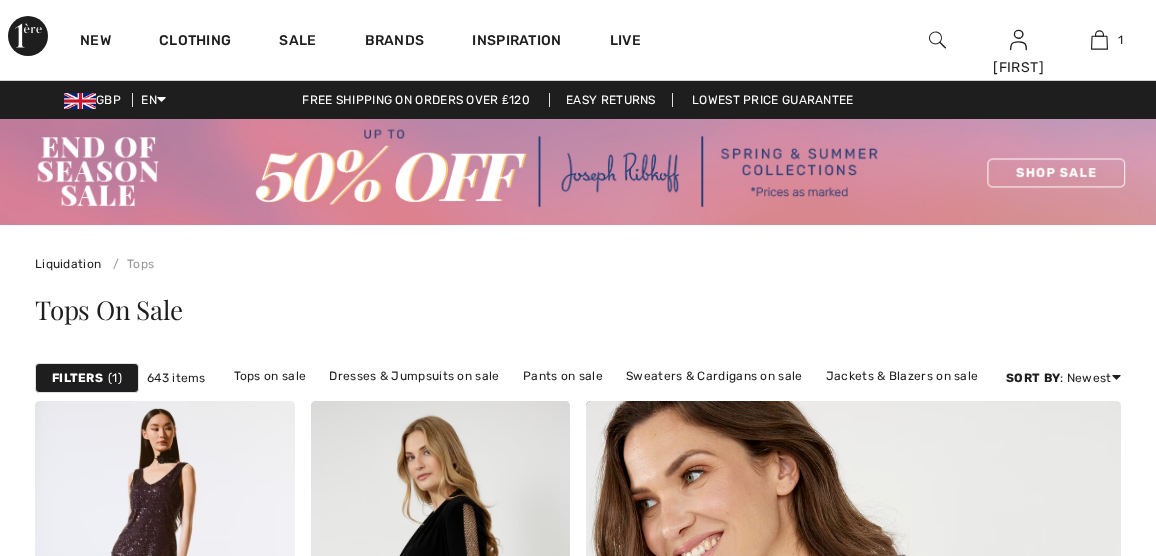 scroll, scrollTop: 0, scrollLeft: 0, axis: both 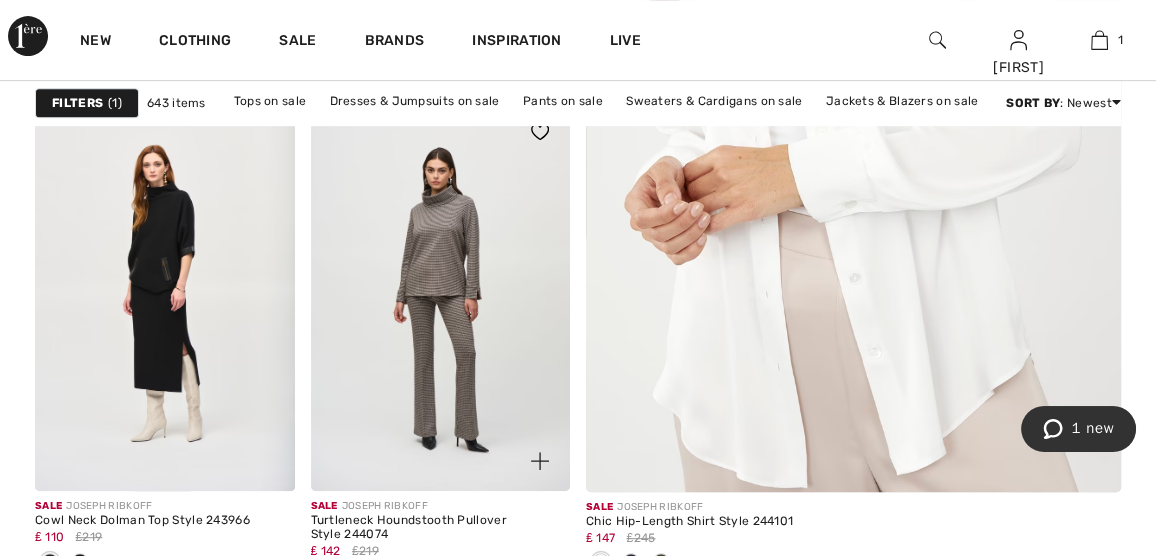 click at bounding box center [441, 296] 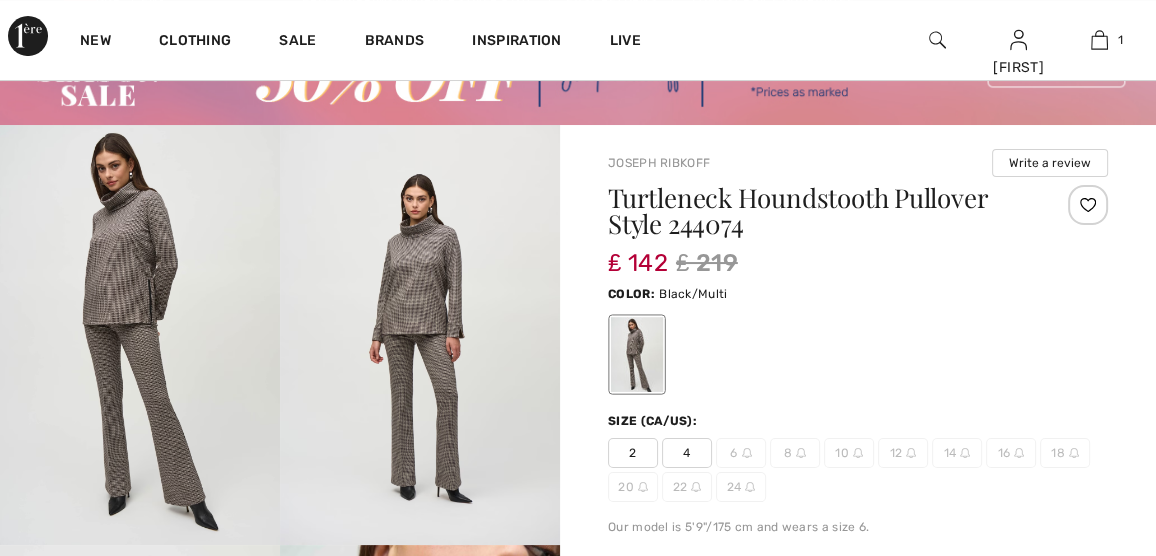 scroll, scrollTop: 100, scrollLeft: 0, axis: vertical 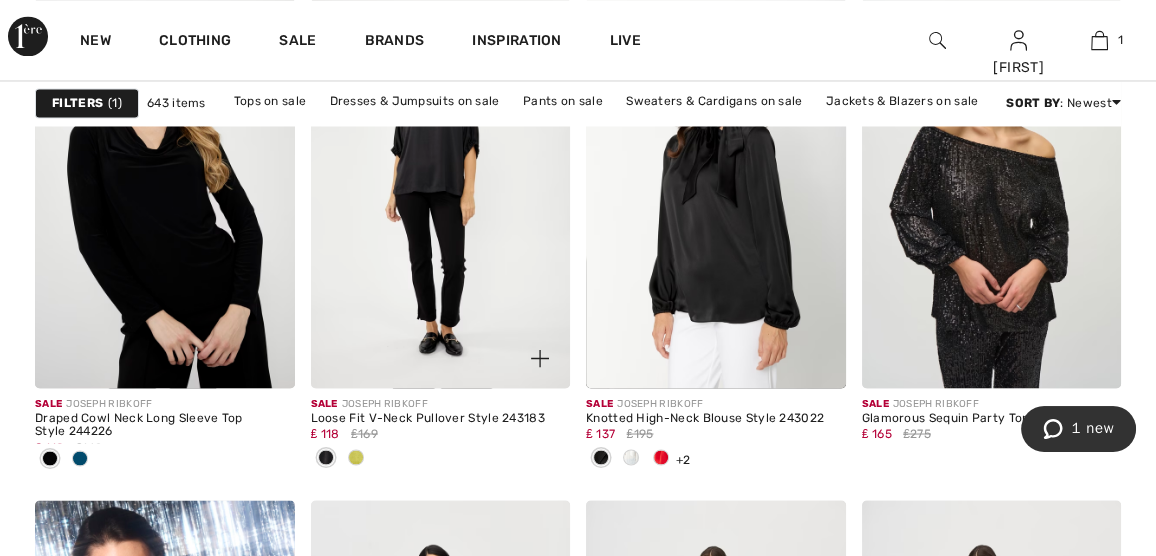 click at bounding box center (356, 457) 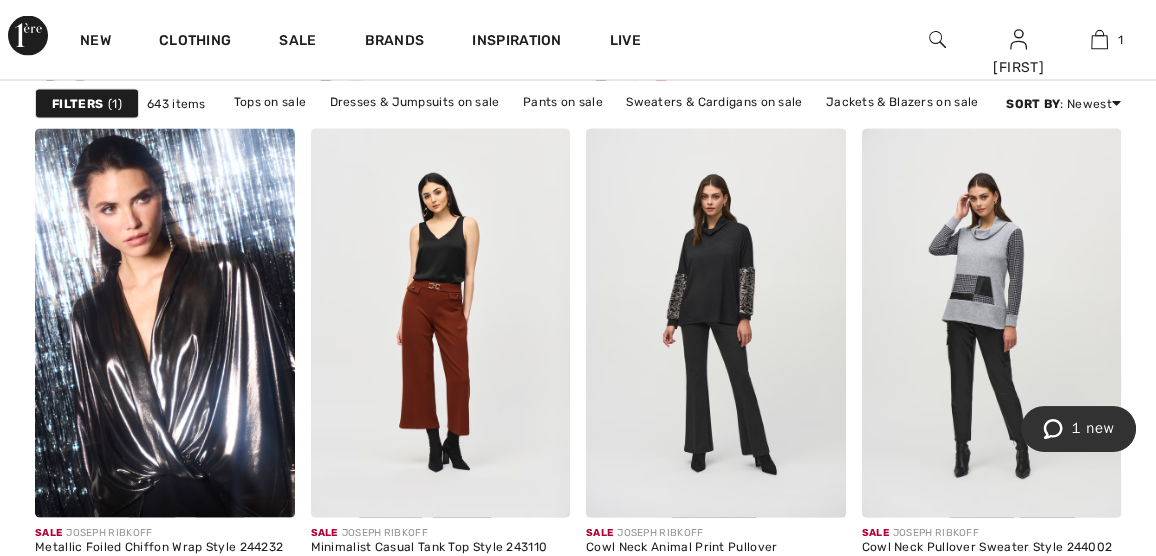 scroll, scrollTop: 3500, scrollLeft: 0, axis: vertical 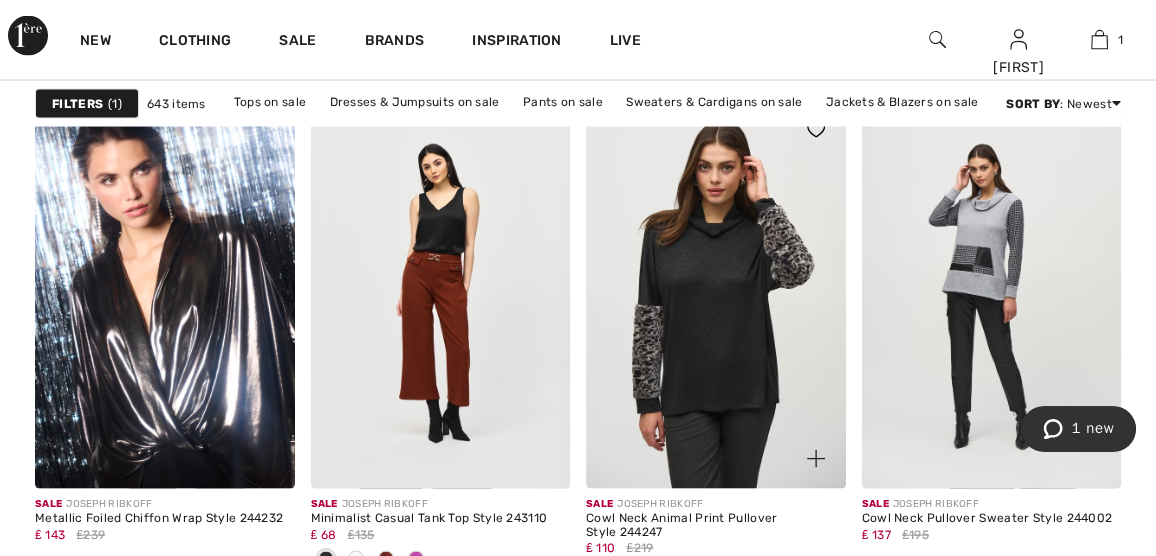 click at bounding box center [716, 294] 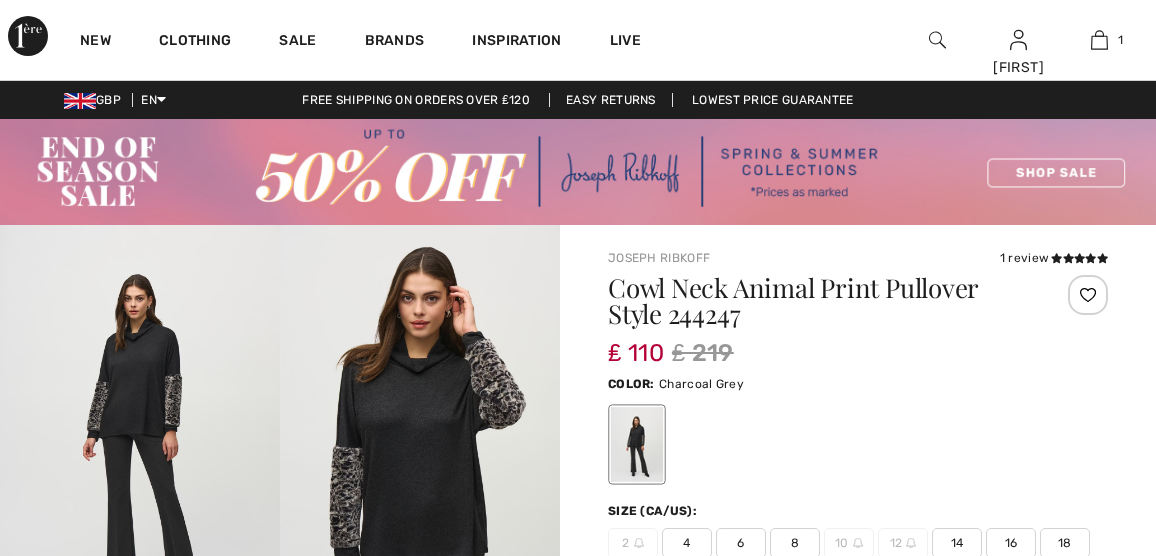 scroll, scrollTop: 0, scrollLeft: 0, axis: both 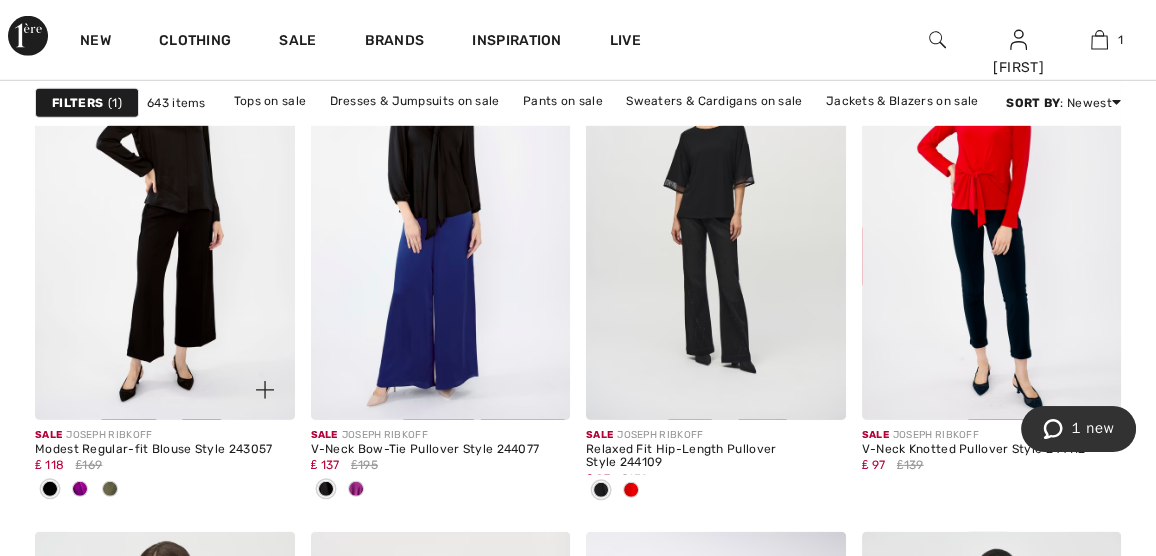 click at bounding box center (110, 489) 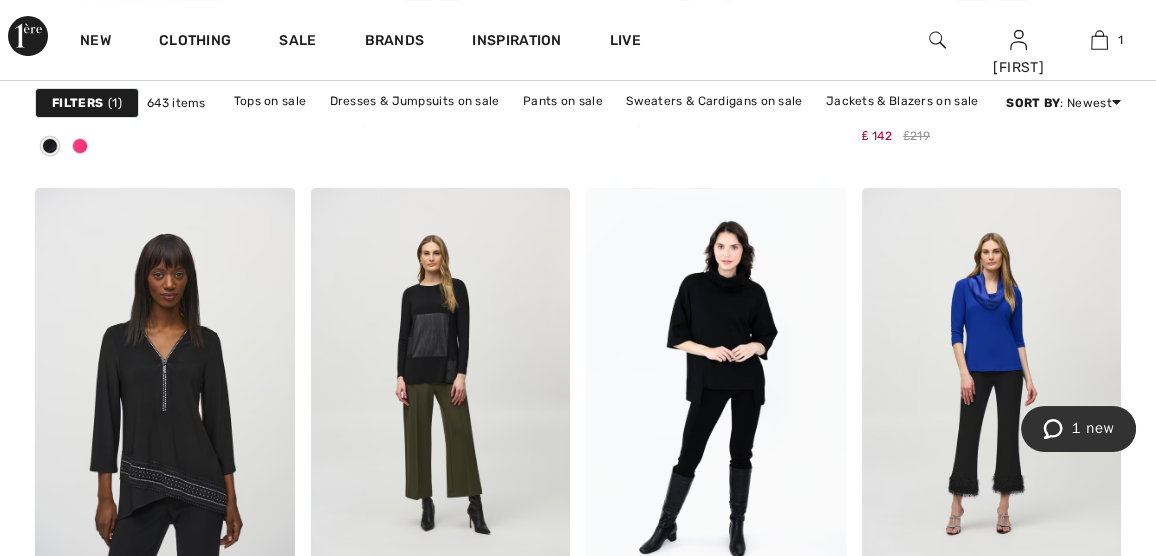 scroll, scrollTop: 7000, scrollLeft: 0, axis: vertical 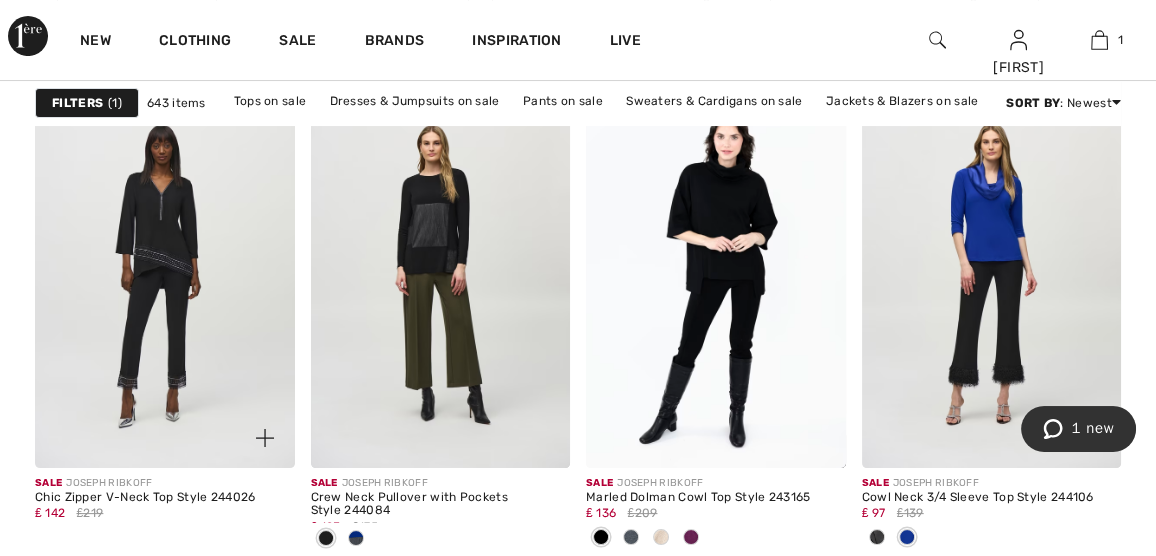 click at bounding box center [165, 272] 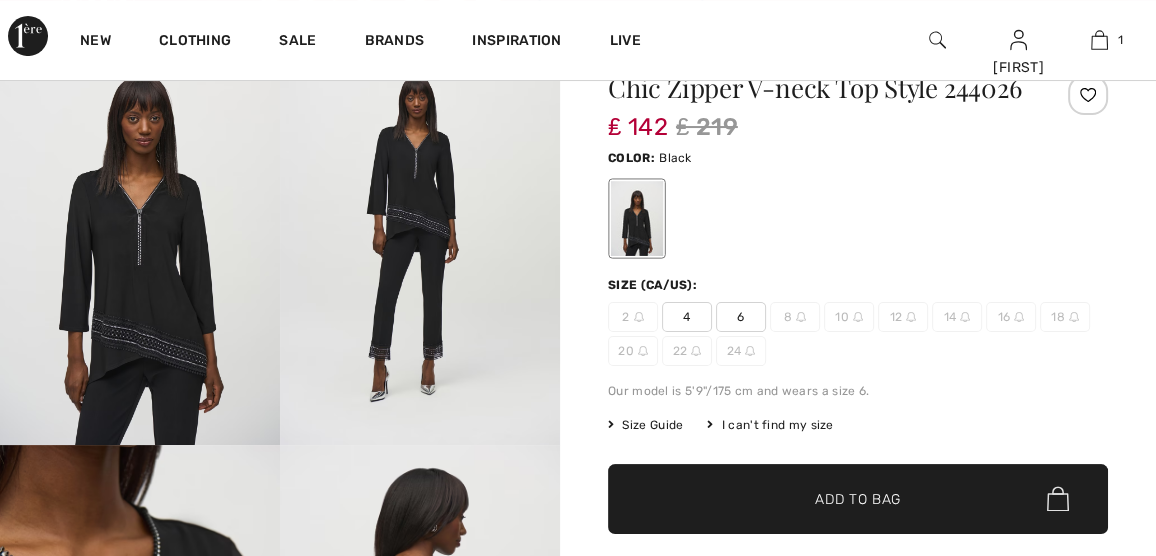 scroll, scrollTop: 200, scrollLeft: 0, axis: vertical 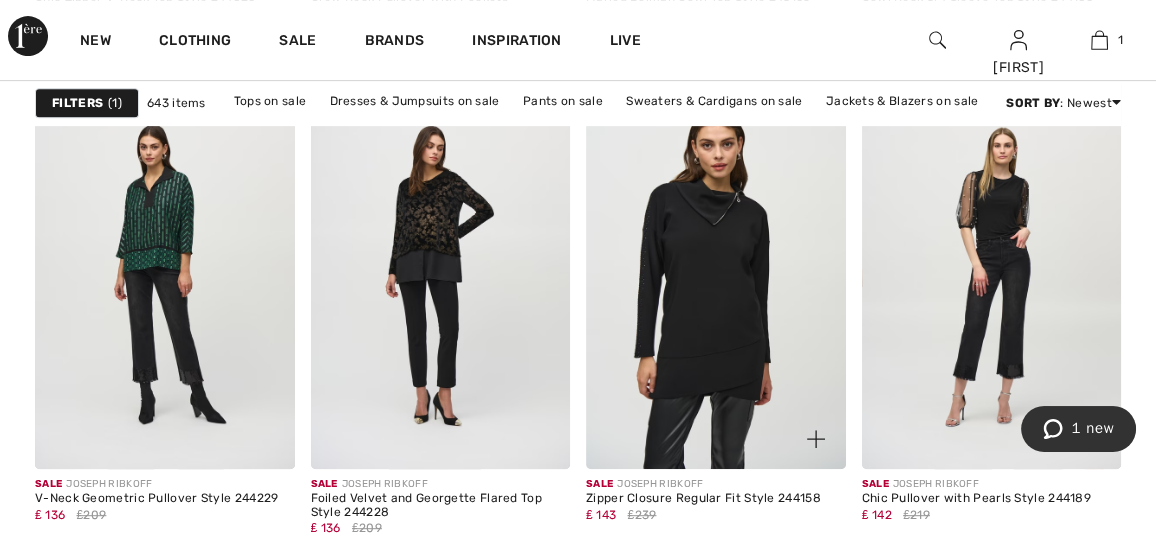 click at bounding box center [716, 274] 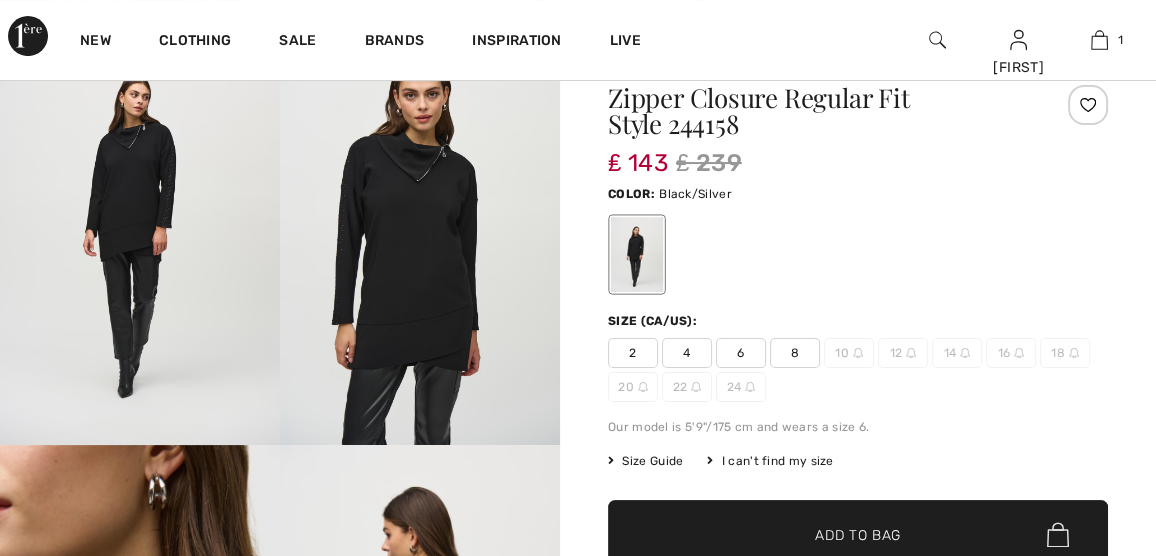 scroll, scrollTop: 0, scrollLeft: 0, axis: both 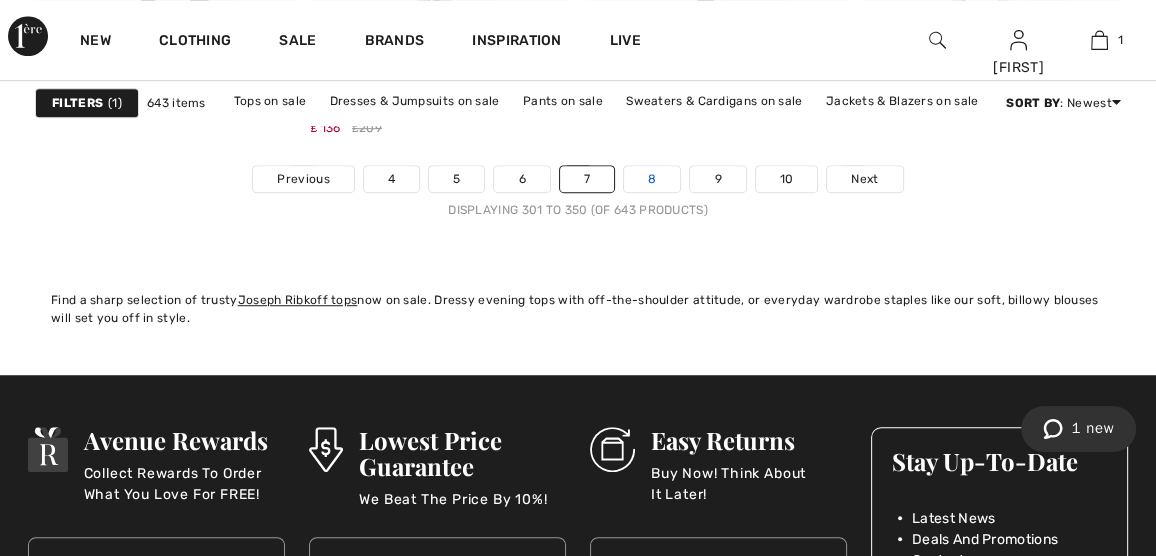 click on "8" at bounding box center [652, 179] 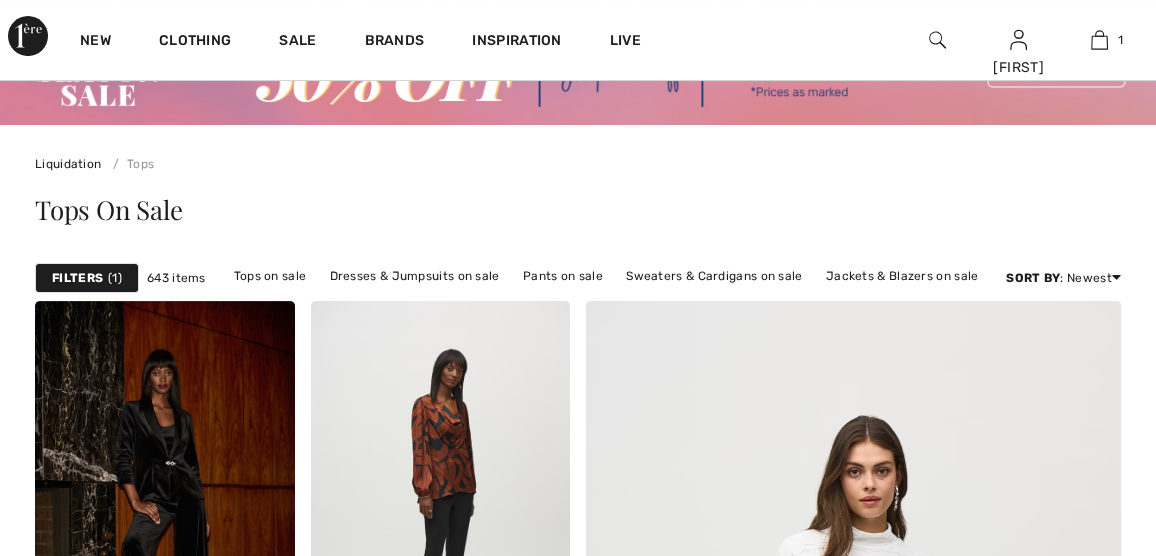 scroll, scrollTop: 100, scrollLeft: 0, axis: vertical 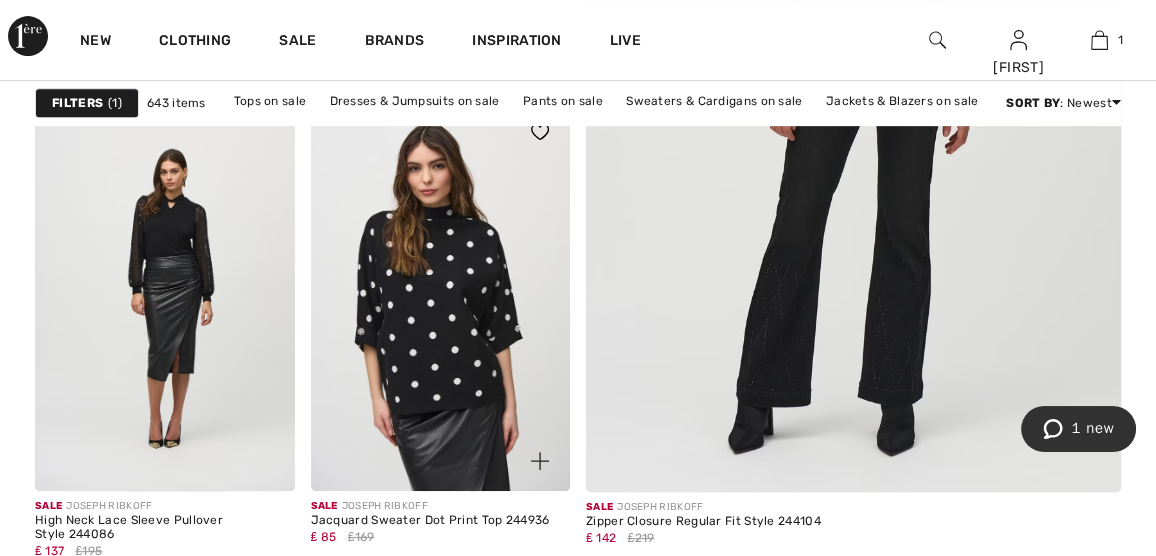 click at bounding box center [441, 296] 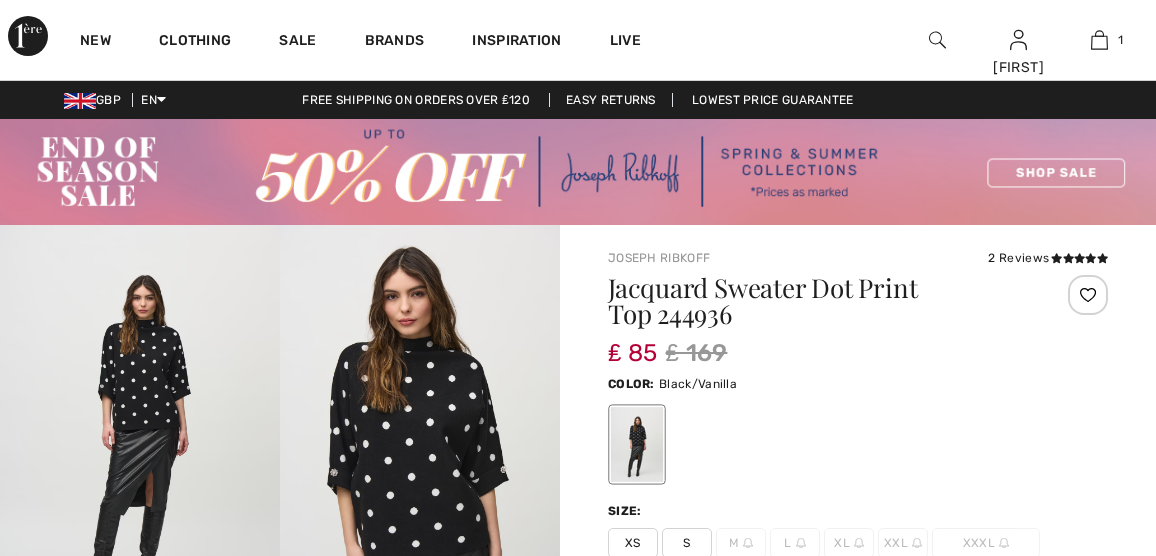checkbox on "true" 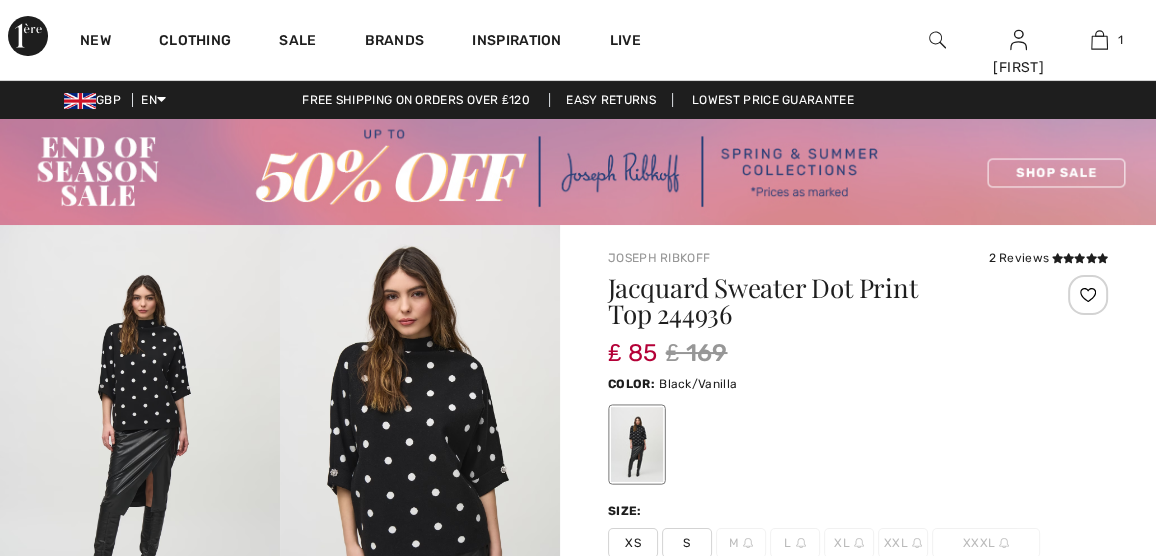 scroll, scrollTop: 0, scrollLeft: 0, axis: both 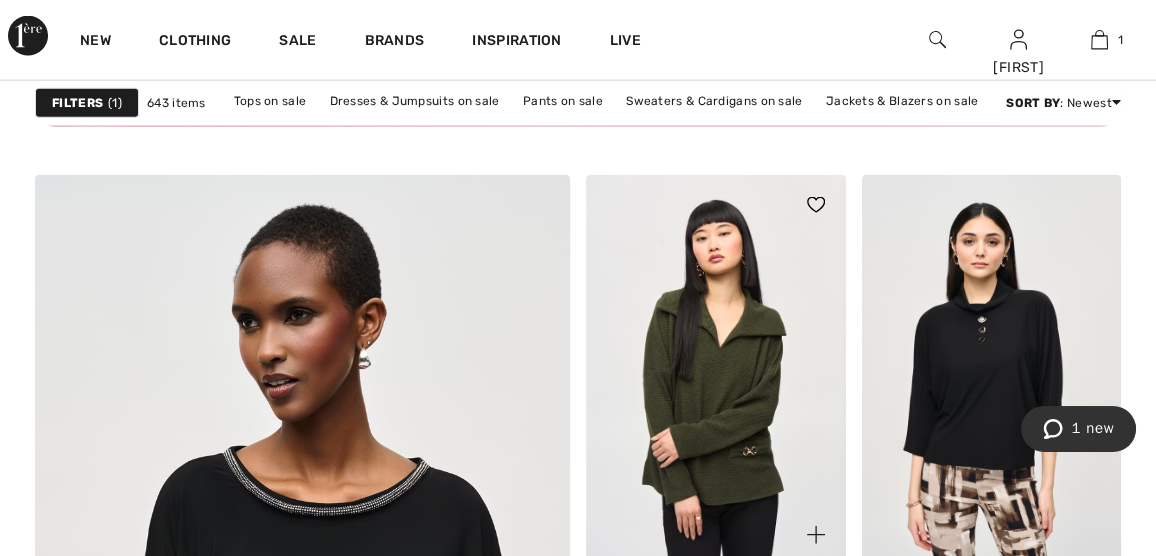 click at bounding box center [716, 369] 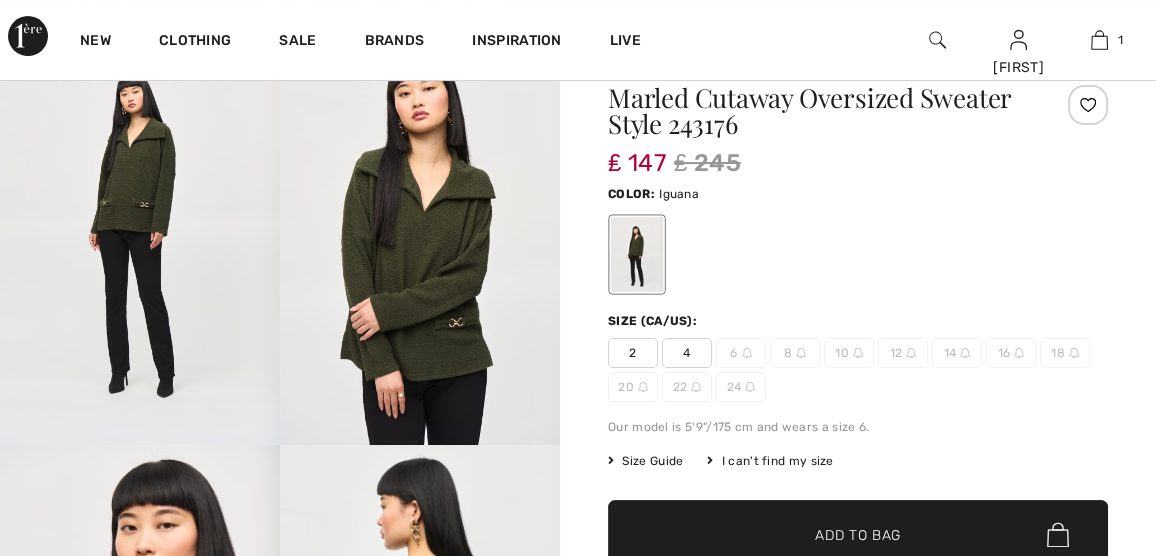 scroll, scrollTop: 0, scrollLeft: 0, axis: both 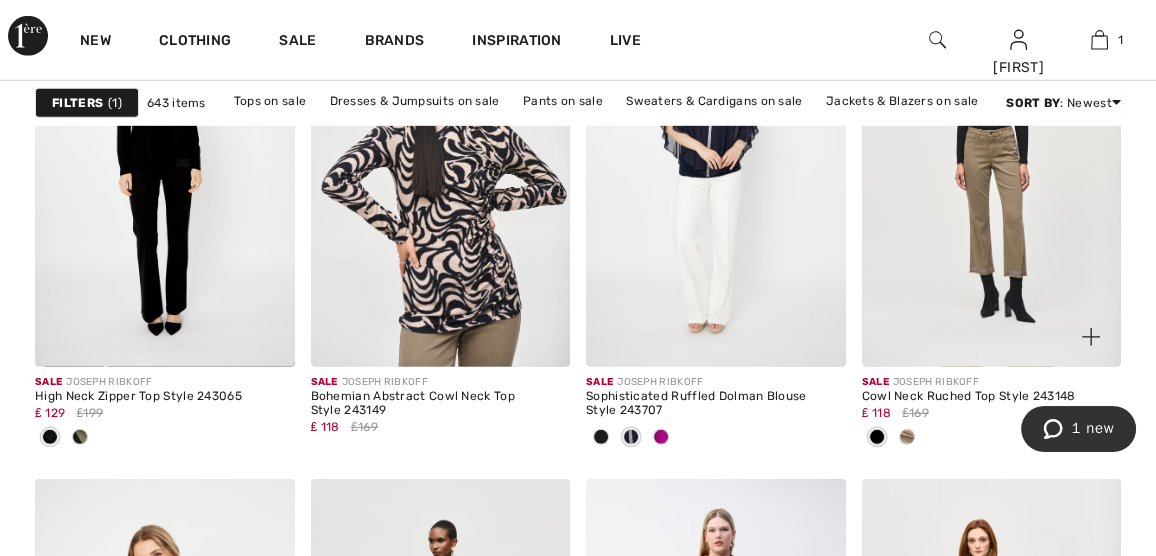 click at bounding box center (907, 437) 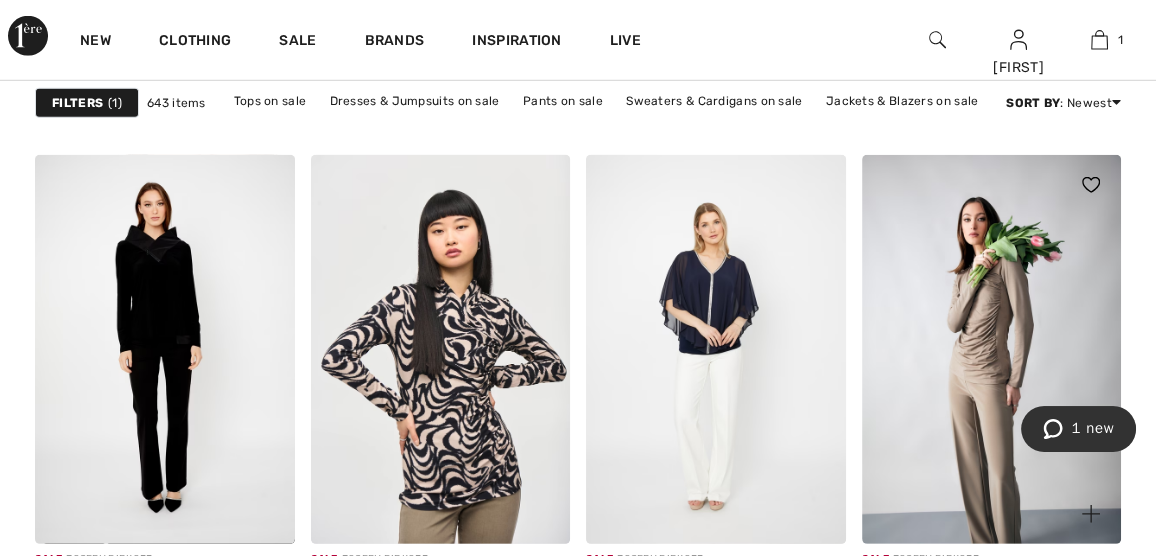 scroll, scrollTop: 5200, scrollLeft: 0, axis: vertical 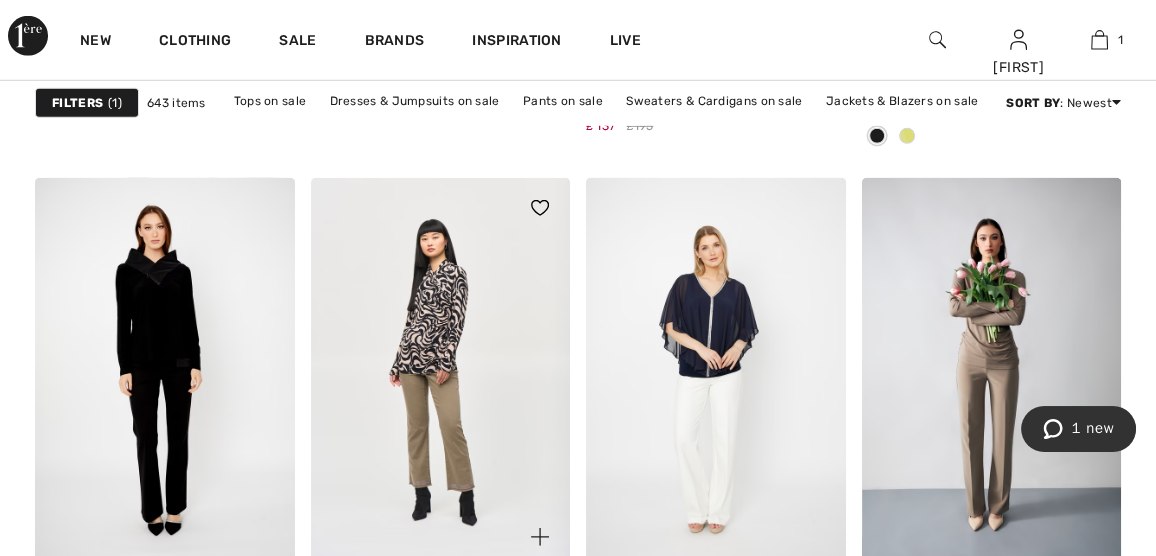 click at bounding box center [441, 372] 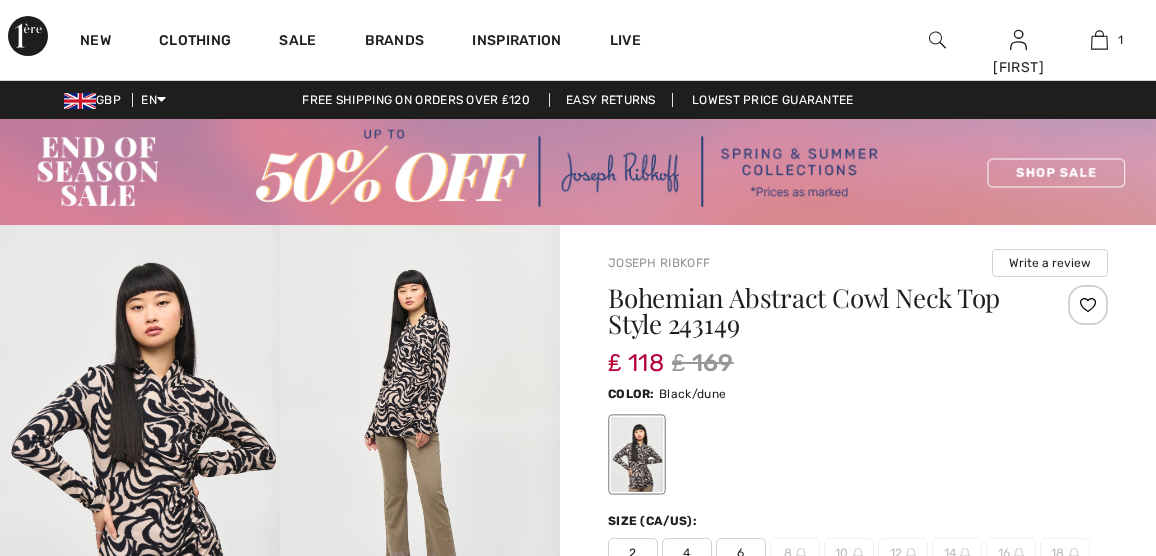 scroll, scrollTop: 0, scrollLeft: 0, axis: both 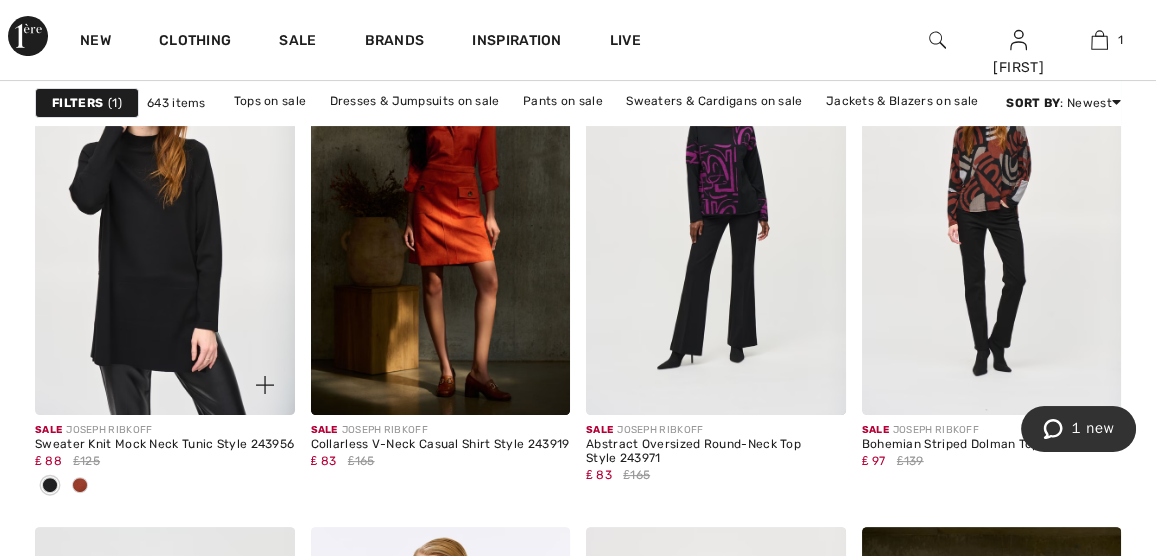 click at bounding box center (165, 220) 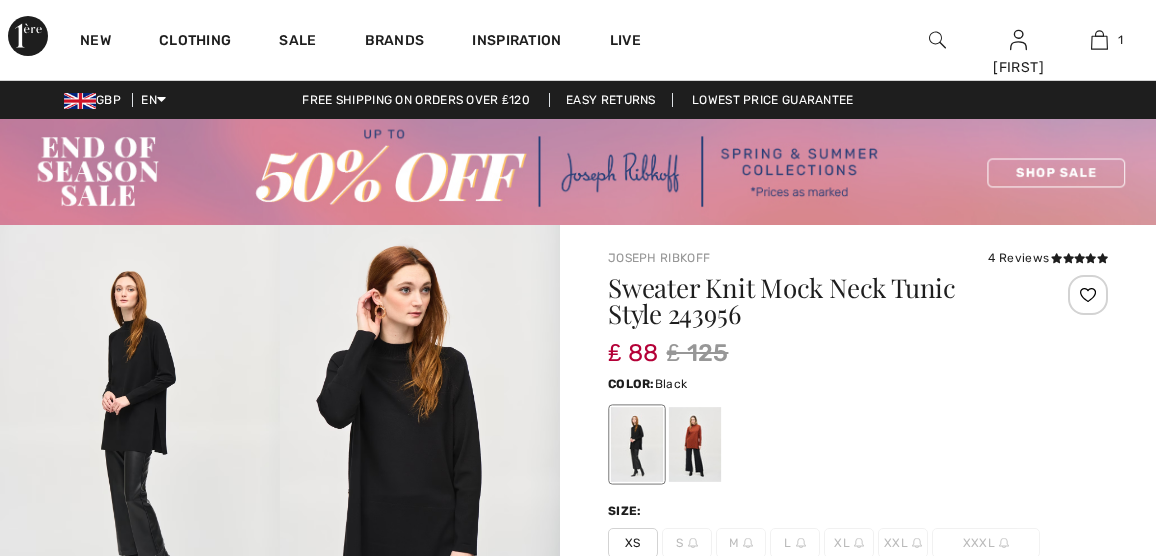 scroll, scrollTop: 0, scrollLeft: 0, axis: both 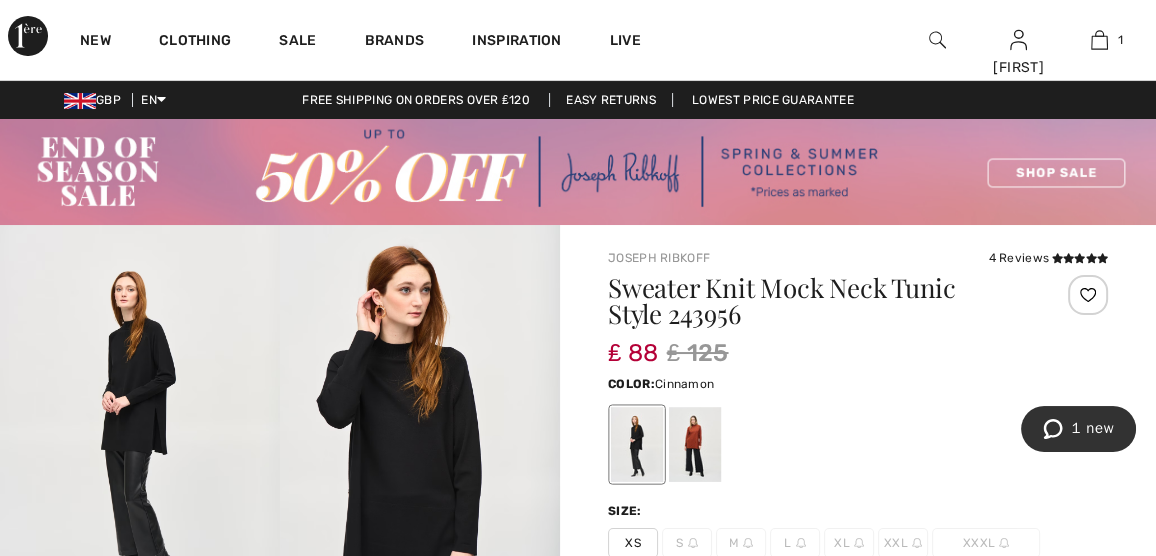 click at bounding box center (695, 444) 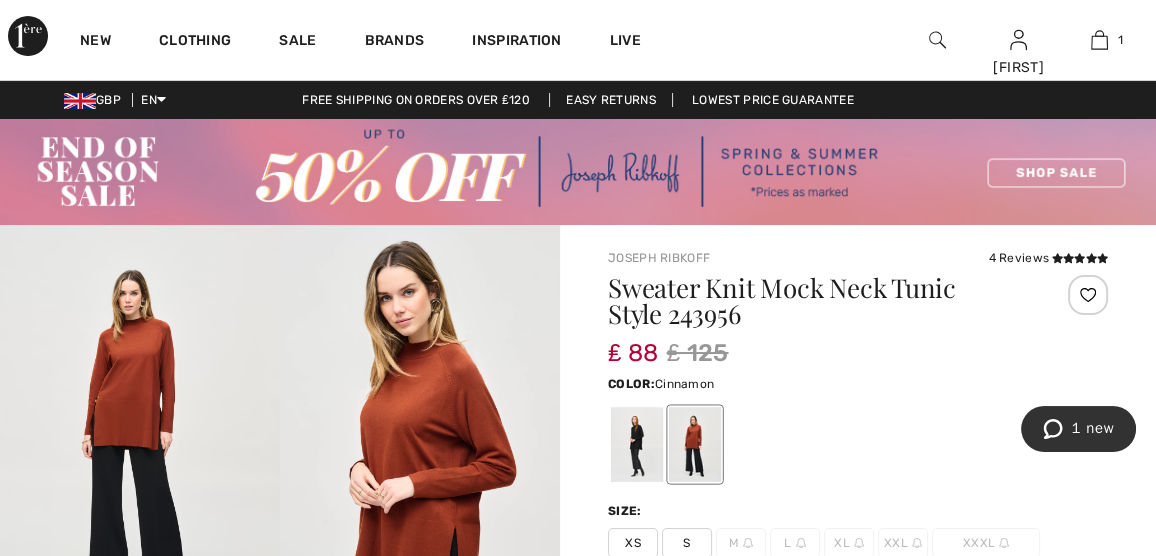 scroll, scrollTop: 100, scrollLeft: 0, axis: vertical 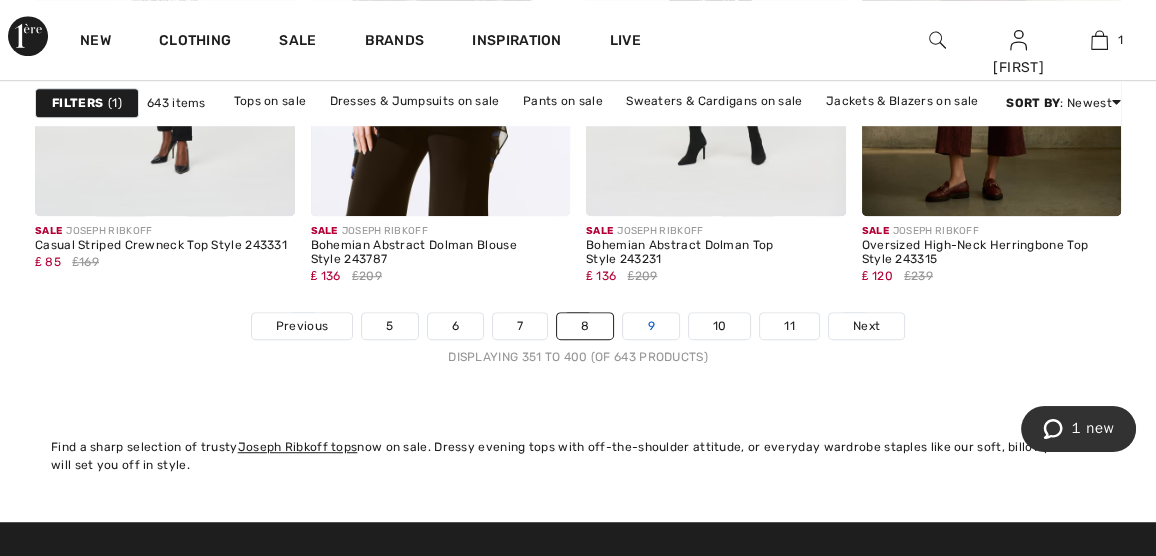 click on "9" at bounding box center (650, 326) 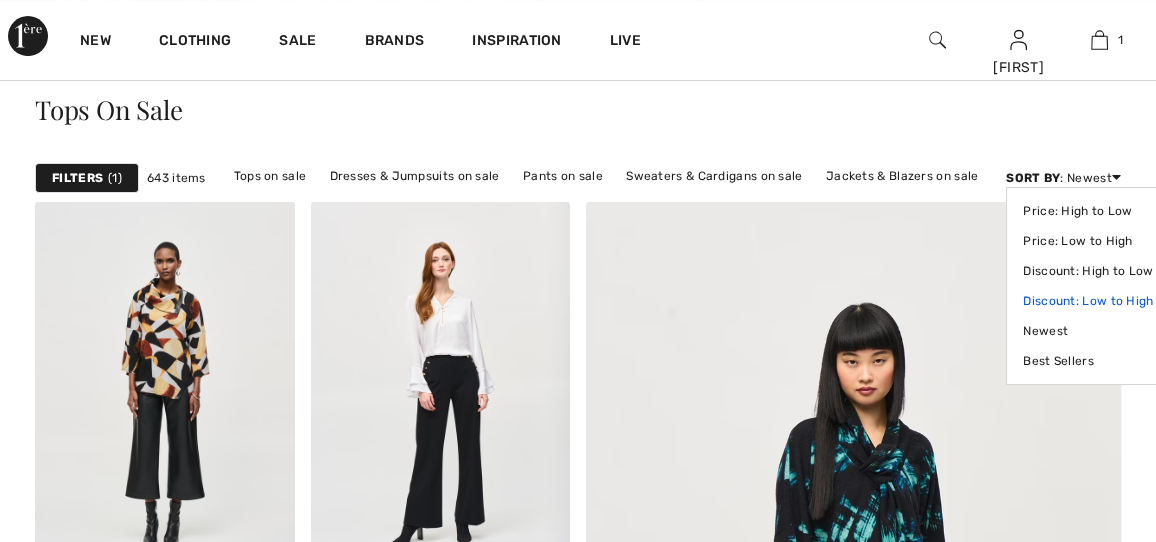 scroll, scrollTop: 200, scrollLeft: 0, axis: vertical 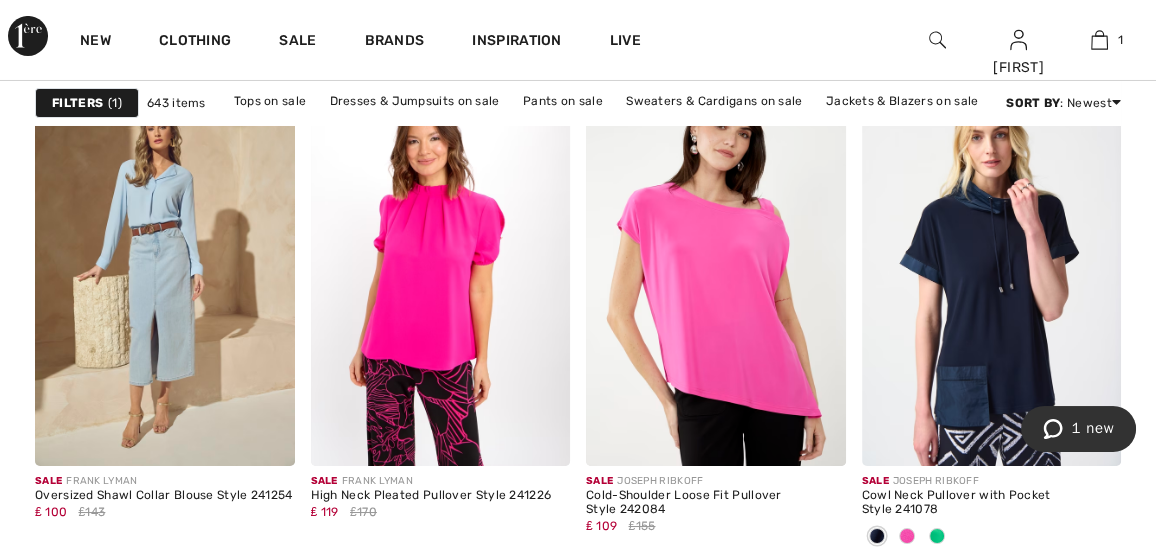 click at bounding box center [992, 271] 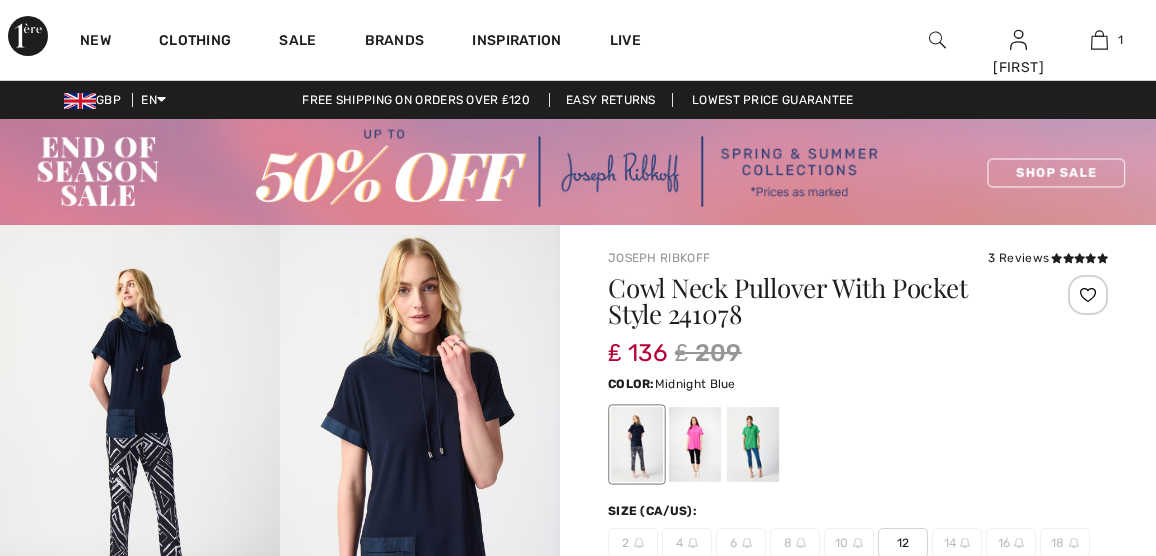 scroll, scrollTop: 200, scrollLeft: 0, axis: vertical 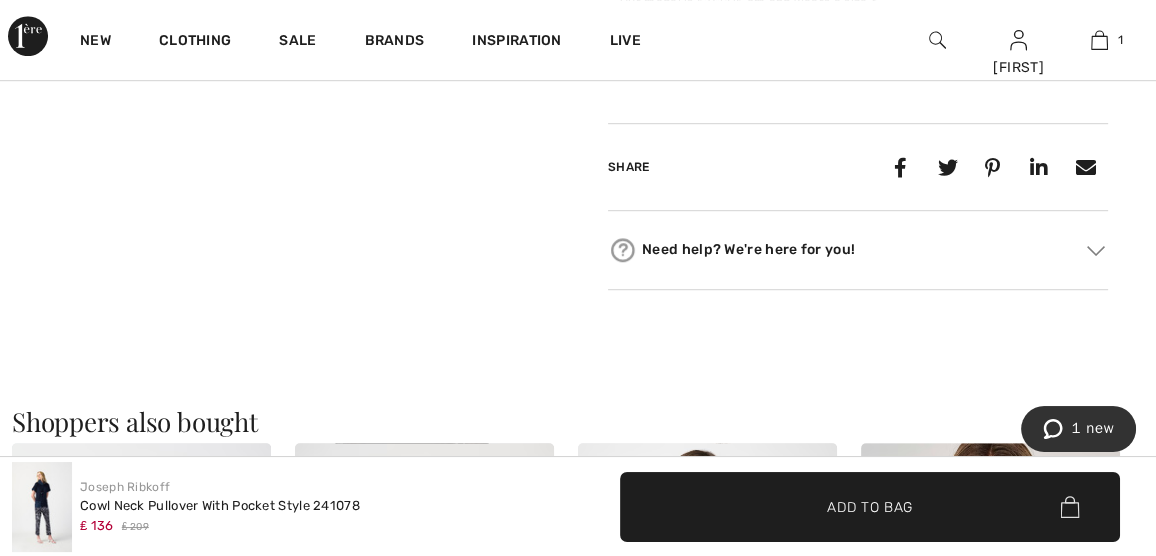 click on "Your browser does not support the video tag." at bounding box center (140, 35) 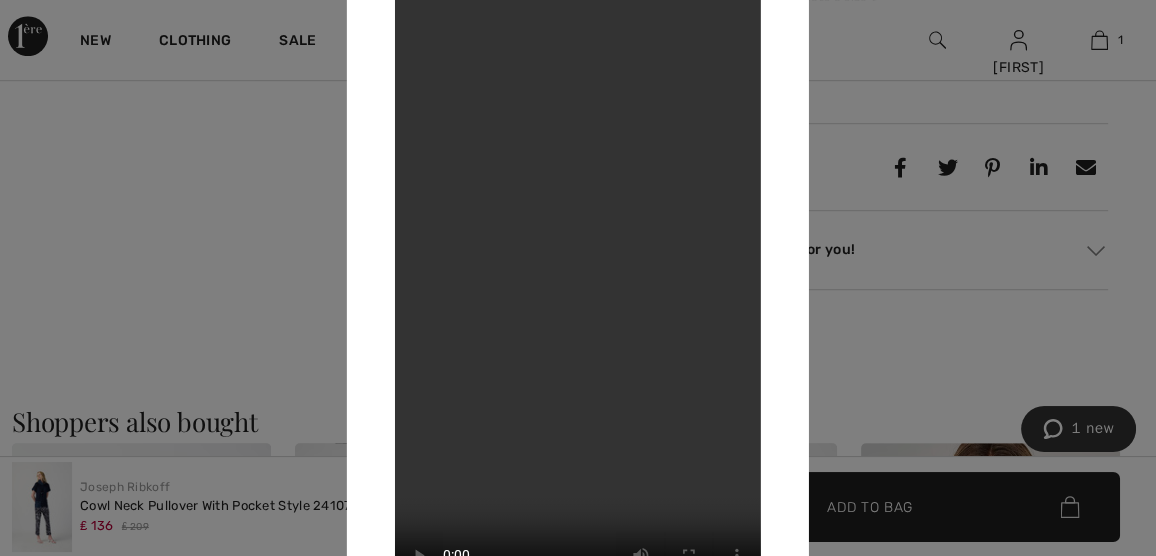 click at bounding box center (578, 278) 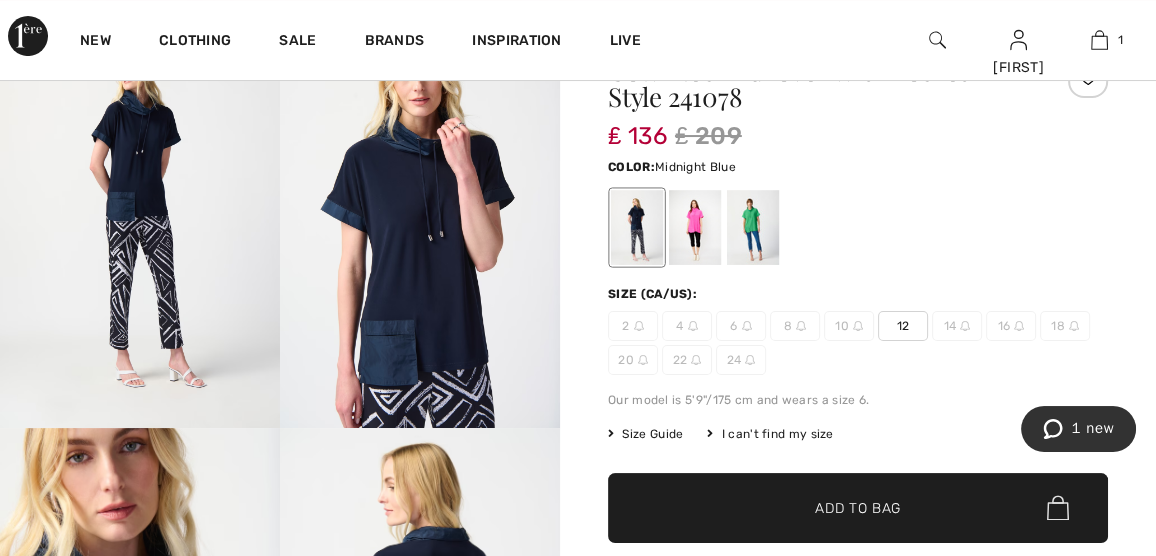 scroll, scrollTop: 100, scrollLeft: 0, axis: vertical 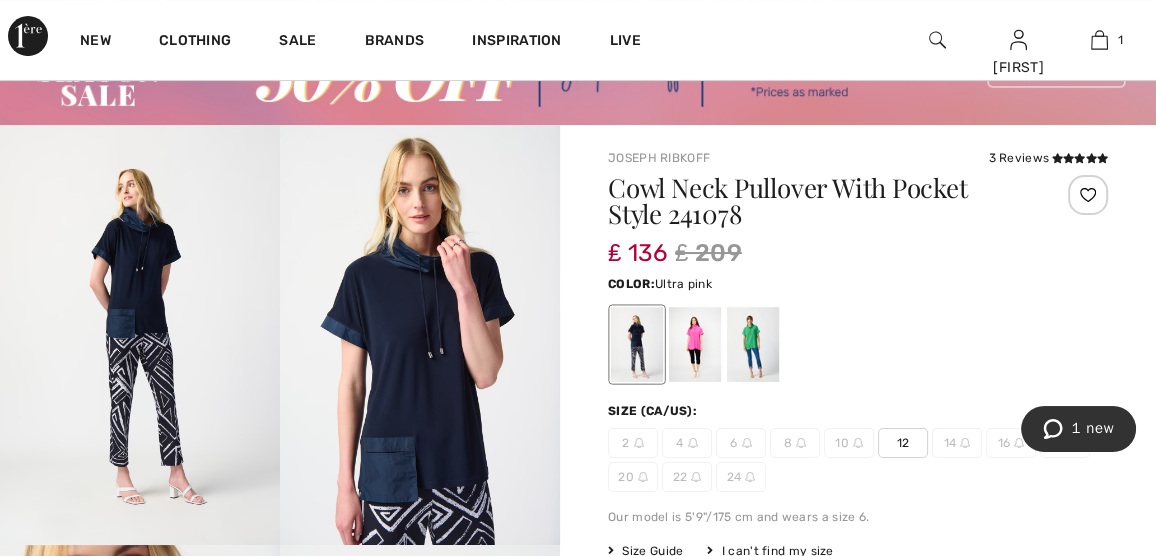 click at bounding box center [695, 344] 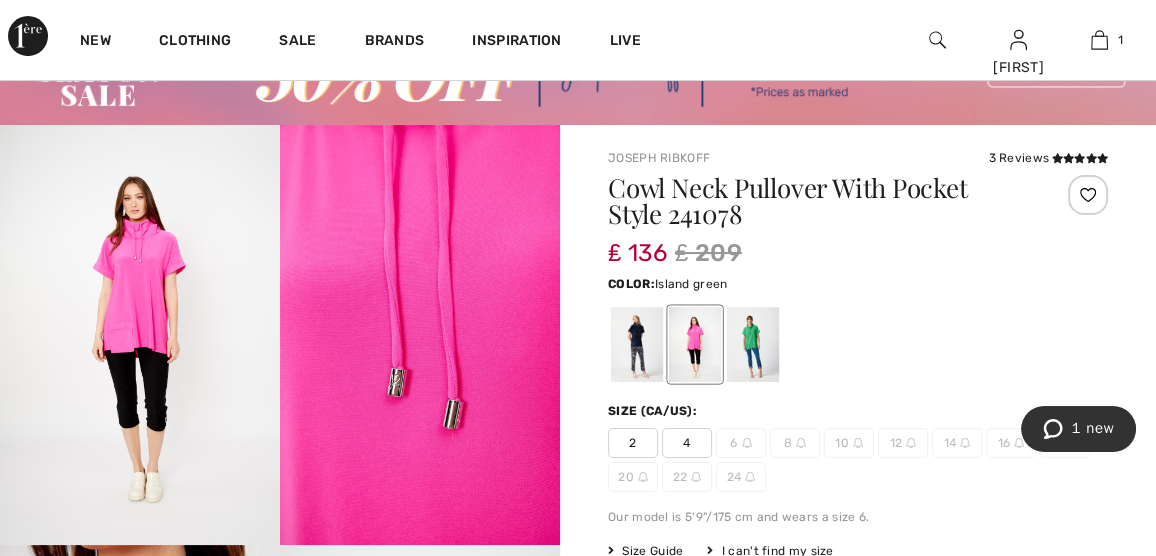 click at bounding box center [753, 344] 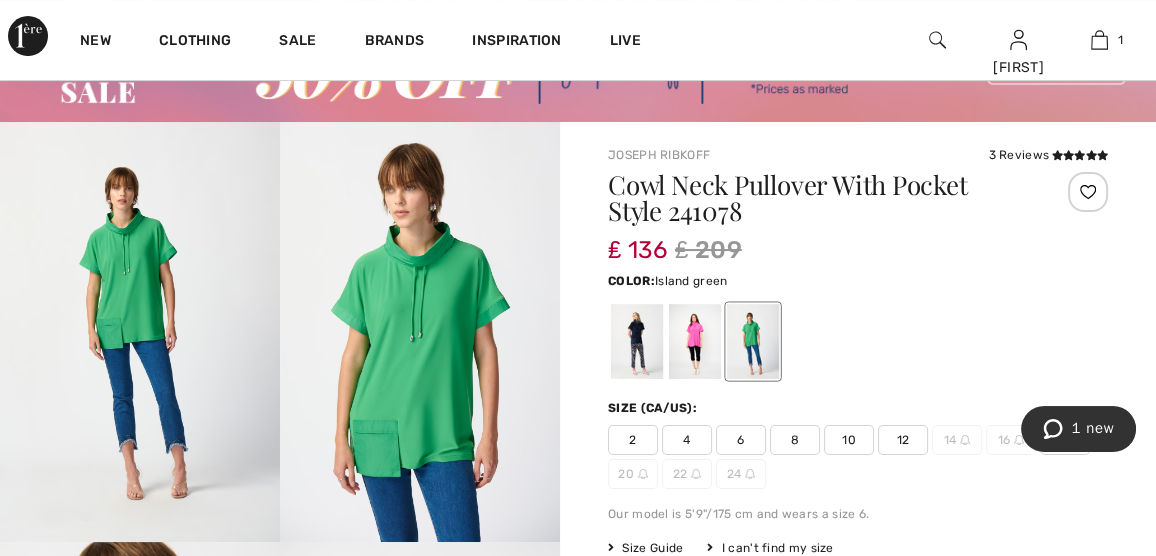 scroll, scrollTop: 100, scrollLeft: 0, axis: vertical 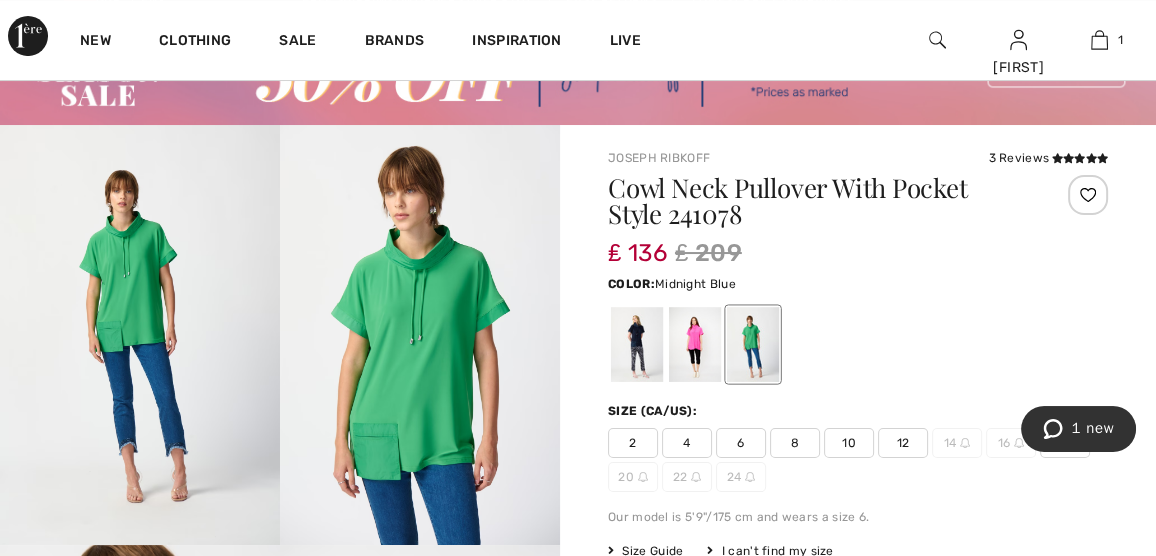 click at bounding box center (637, 344) 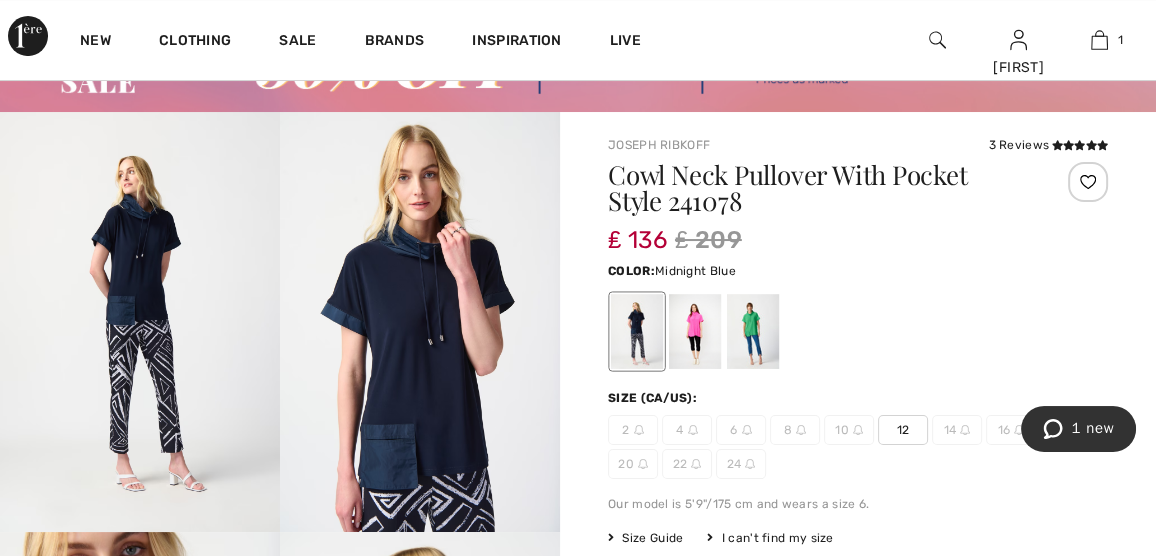 scroll, scrollTop: 100, scrollLeft: 0, axis: vertical 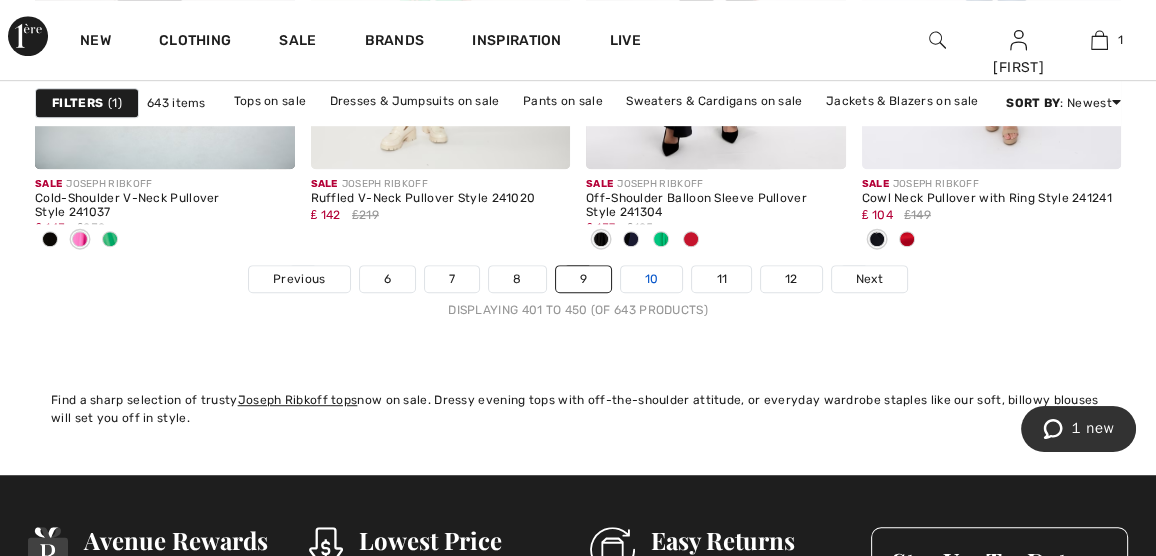 click on "10" at bounding box center (652, 279) 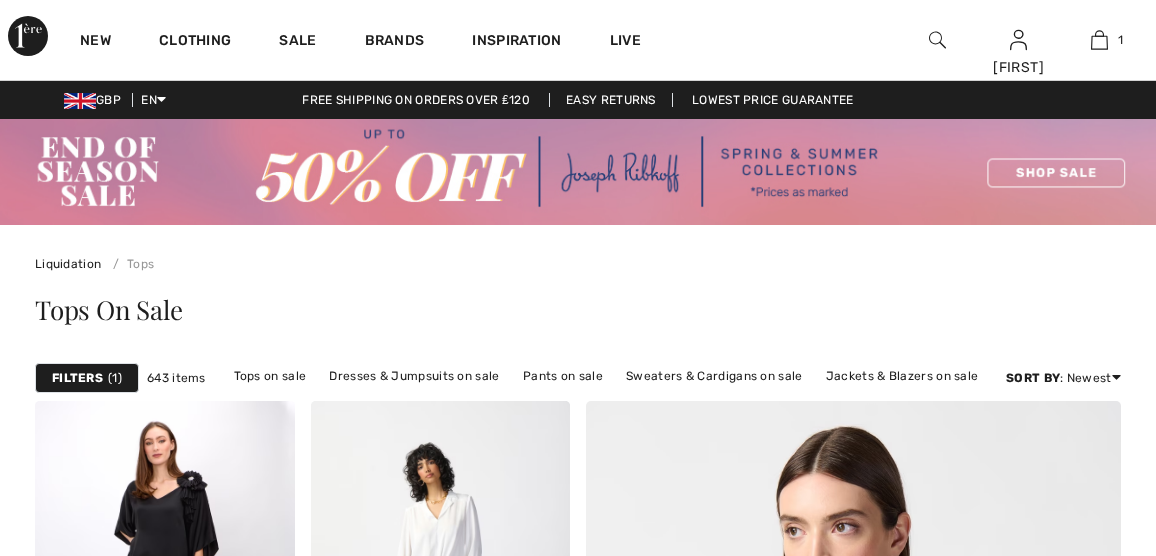 scroll, scrollTop: 200, scrollLeft: 0, axis: vertical 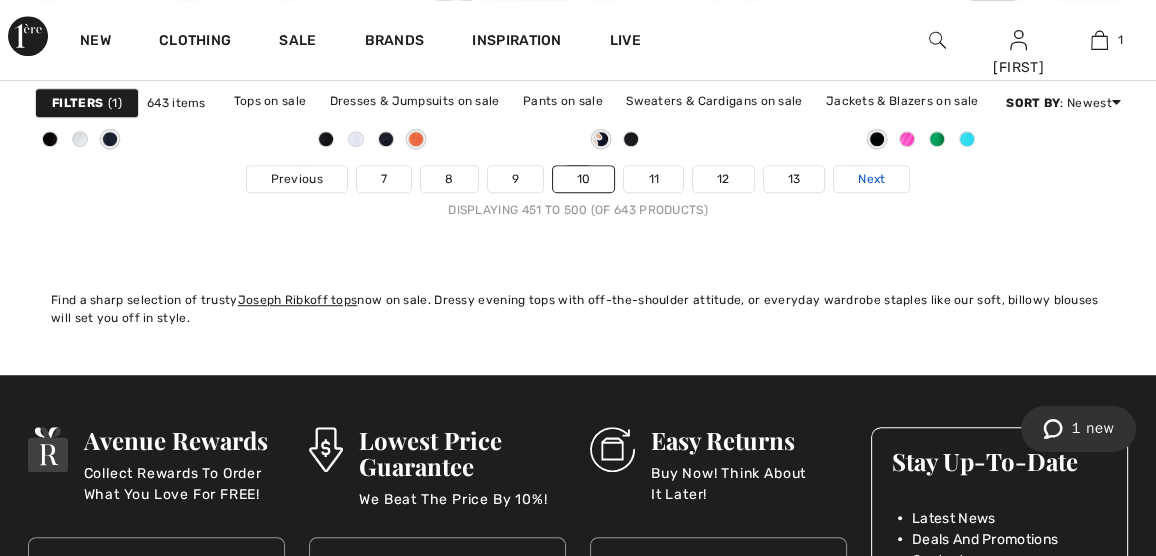 click on "Next" at bounding box center [871, 179] 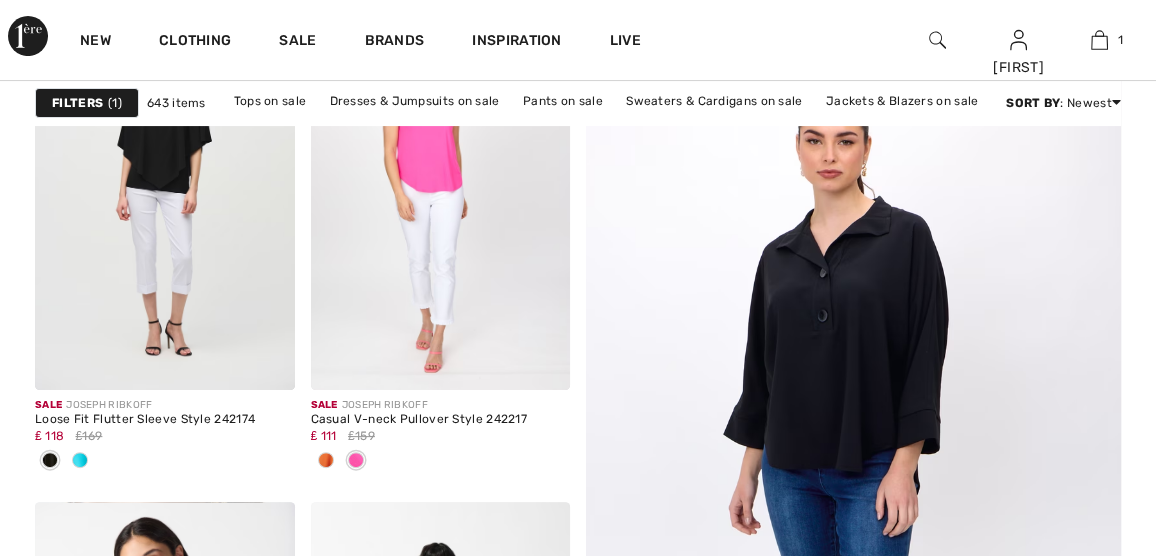 scroll, scrollTop: 400, scrollLeft: 0, axis: vertical 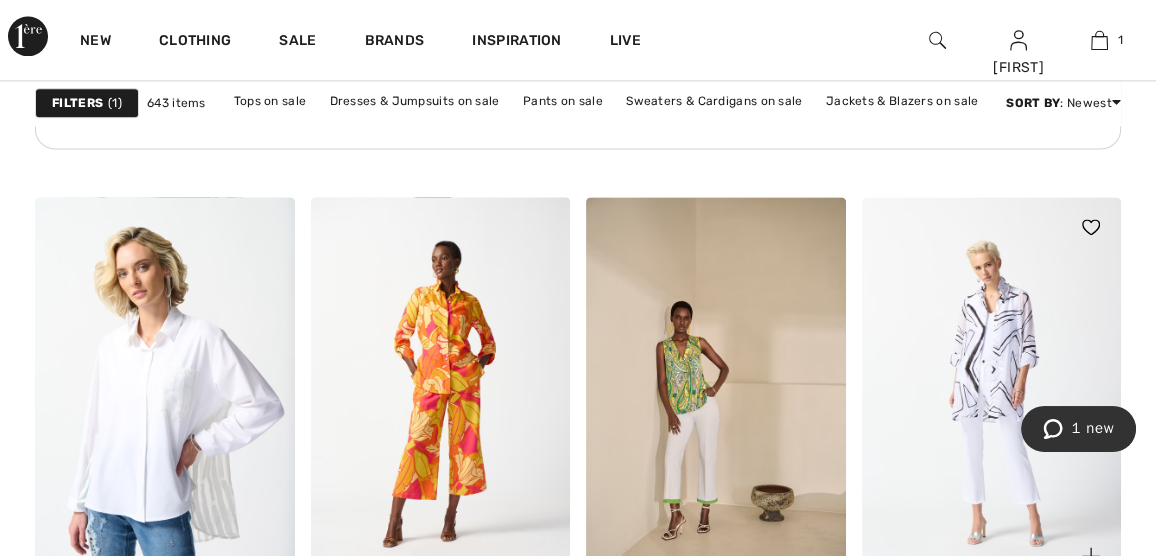 click at bounding box center [992, 391] 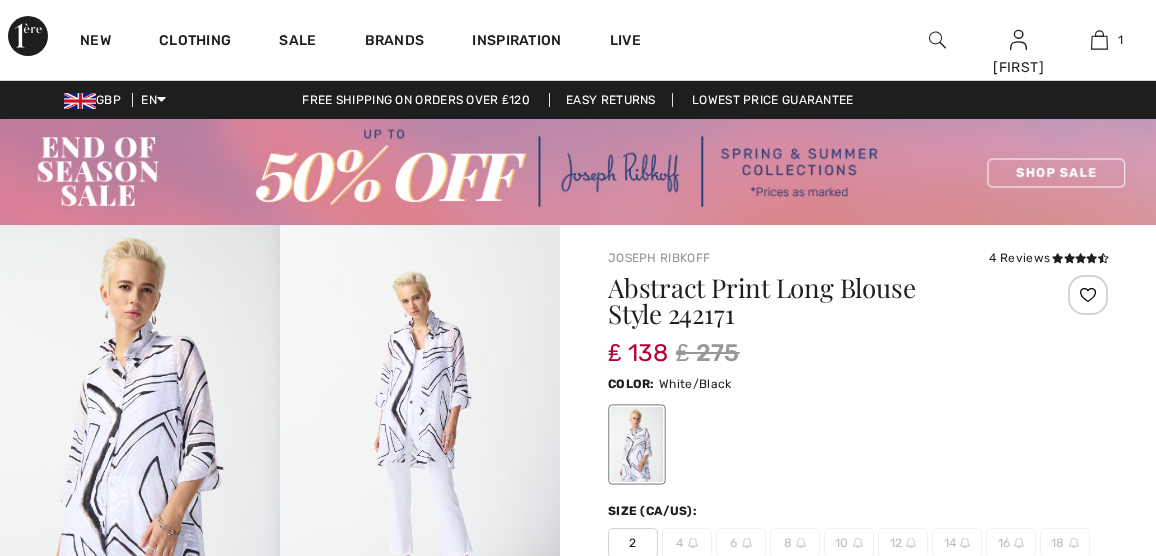 scroll, scrollTop: 100, scrollLeft: 0, axis: vertical 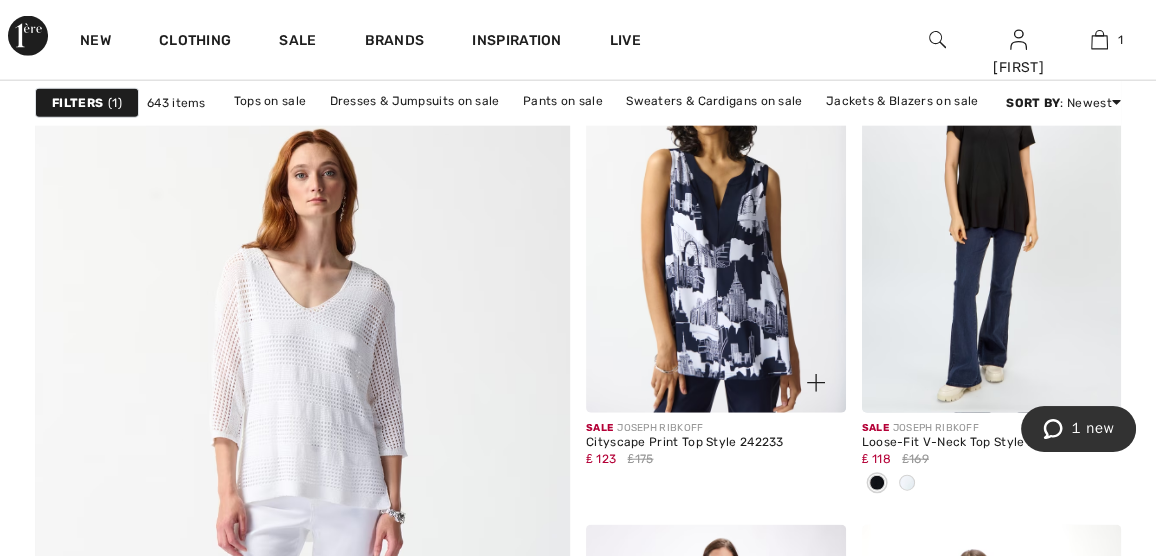 click at bounding box center (716, 218) 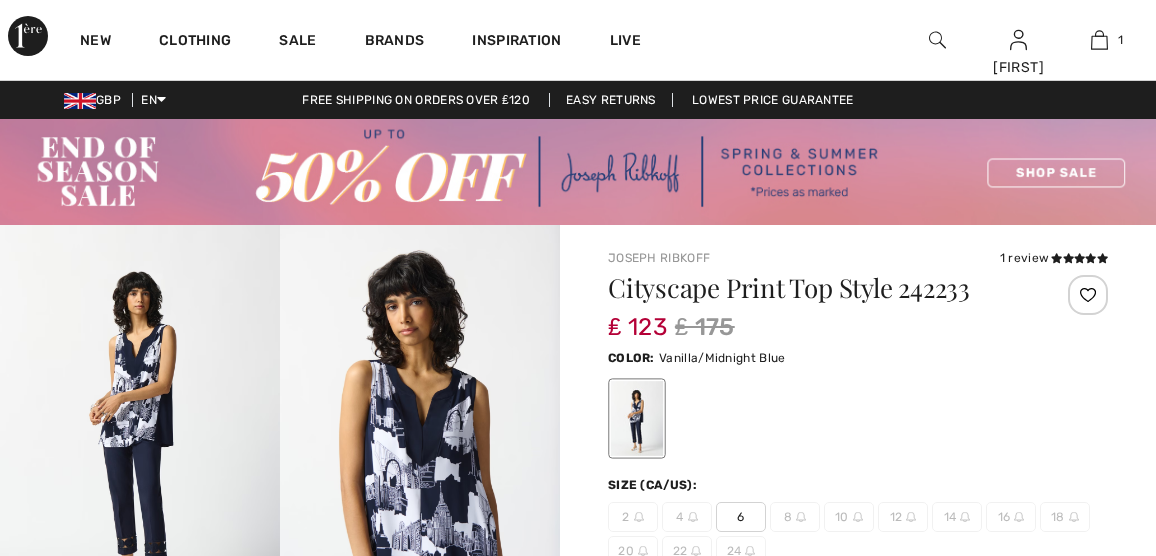scroll, scrollTop: 0, scrollLeft: 0, axis: both 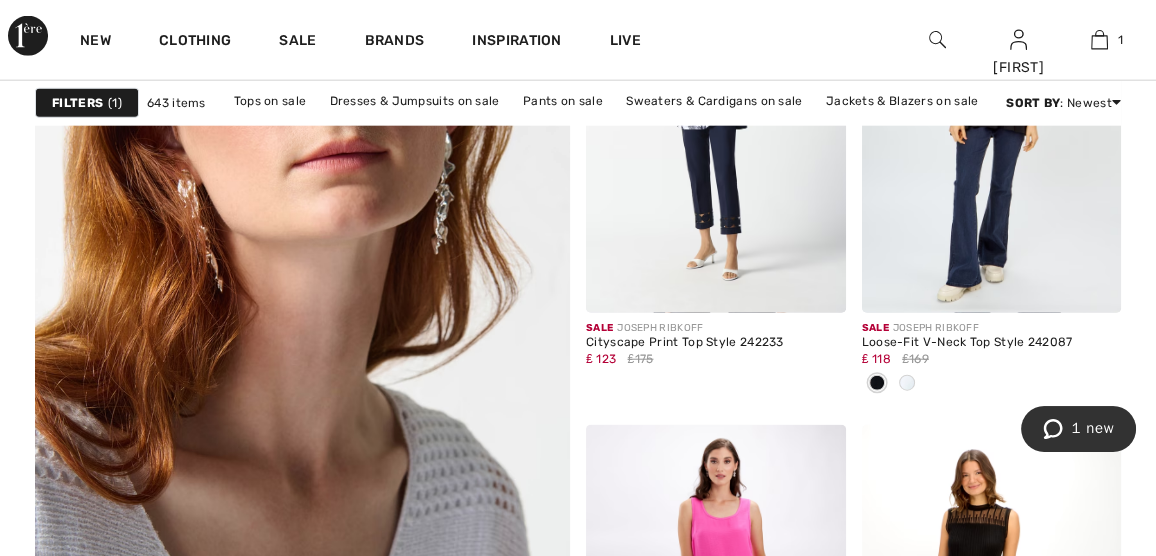 click at bounding box center [303, 405] 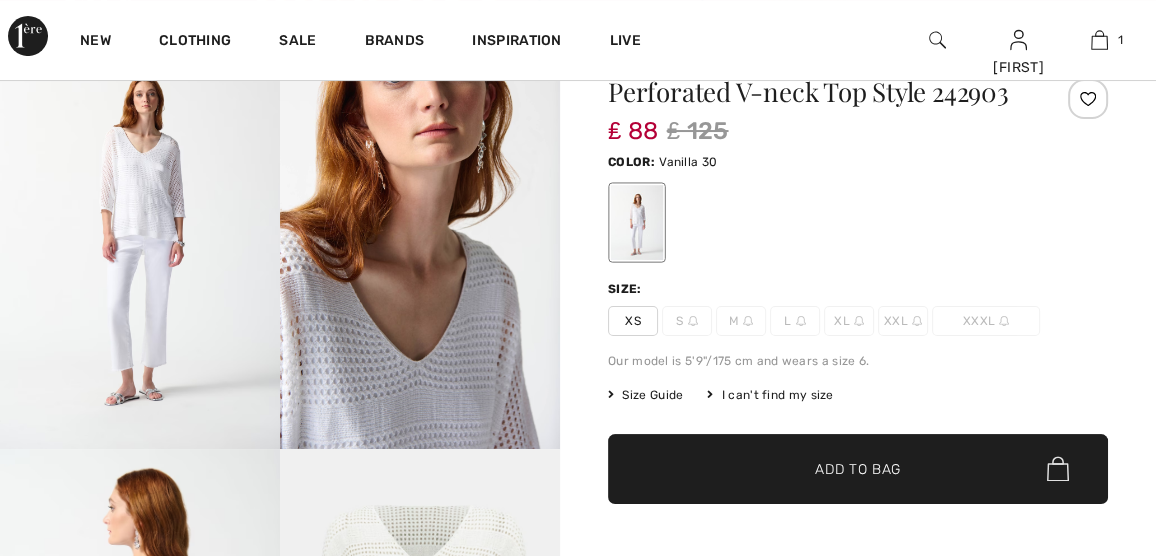 scroll, scrollTop: 200, scrollLeft: 0, axis: vertical 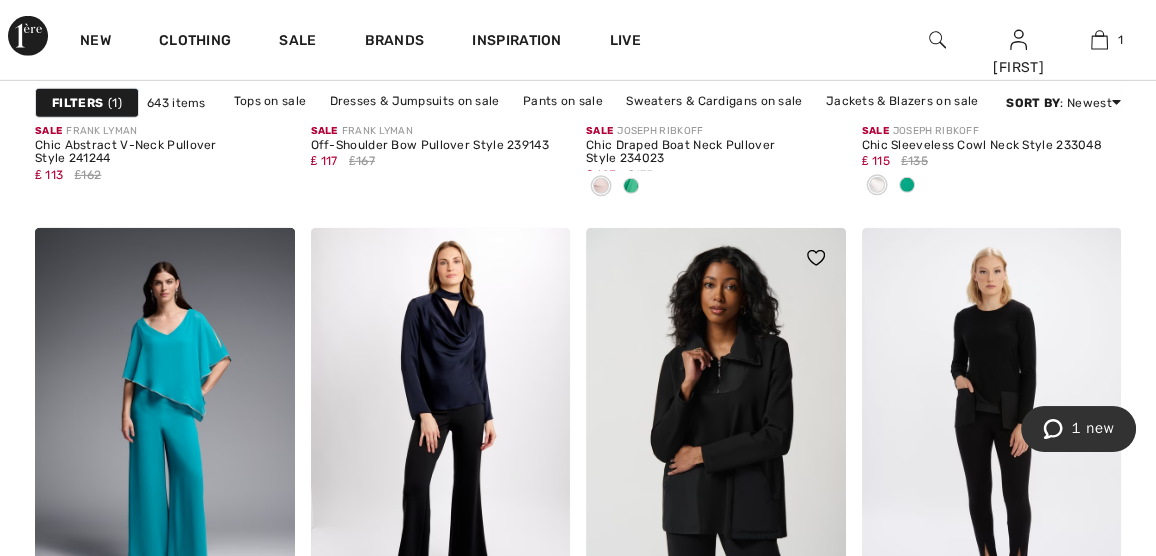 click at bounding box center [716, 422] 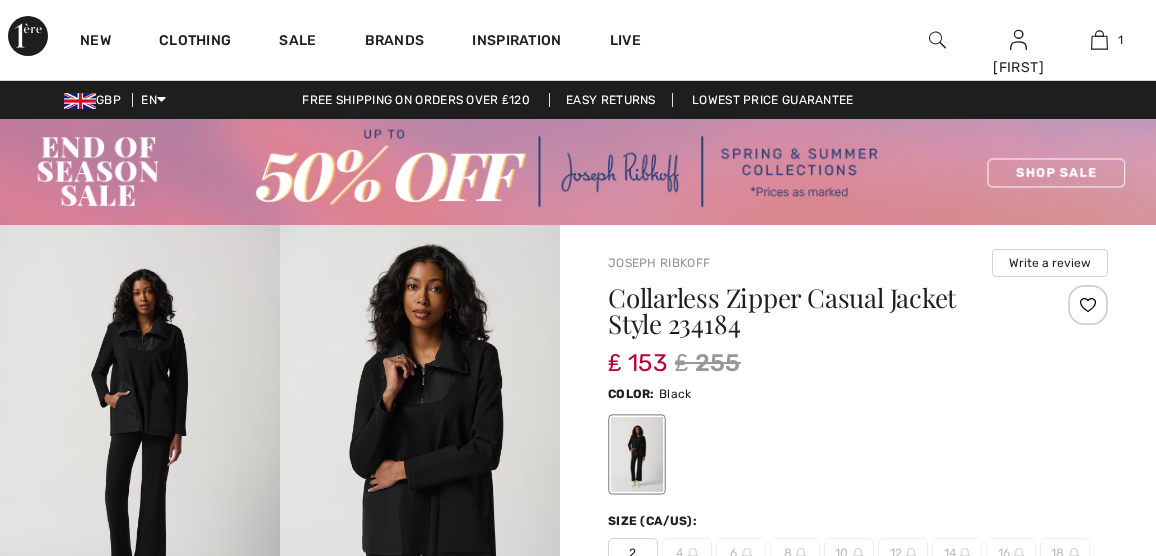 scroll, scrollTop: 300, scrollLeft: 0, axis: vertical 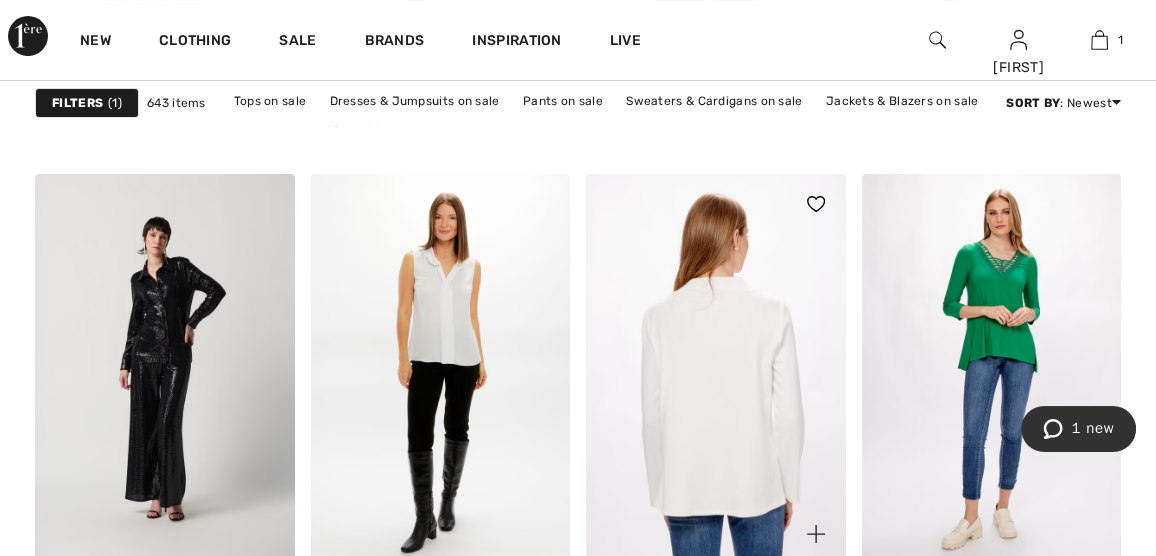 click at bounding box center [716, 368] 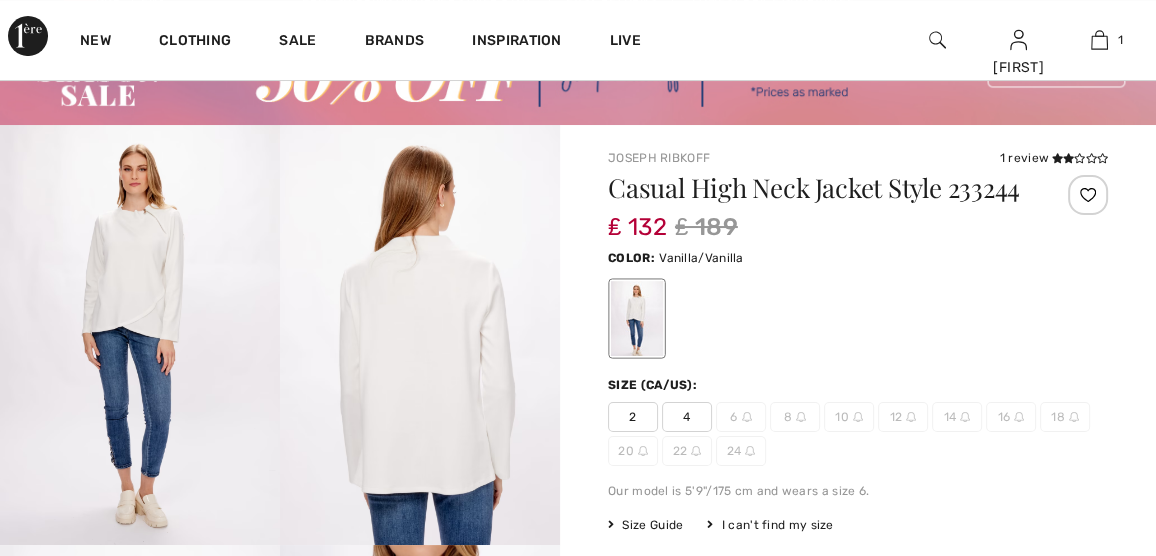 scroll, scrollTop: 100, scrollLeft: 0, axis: vertical 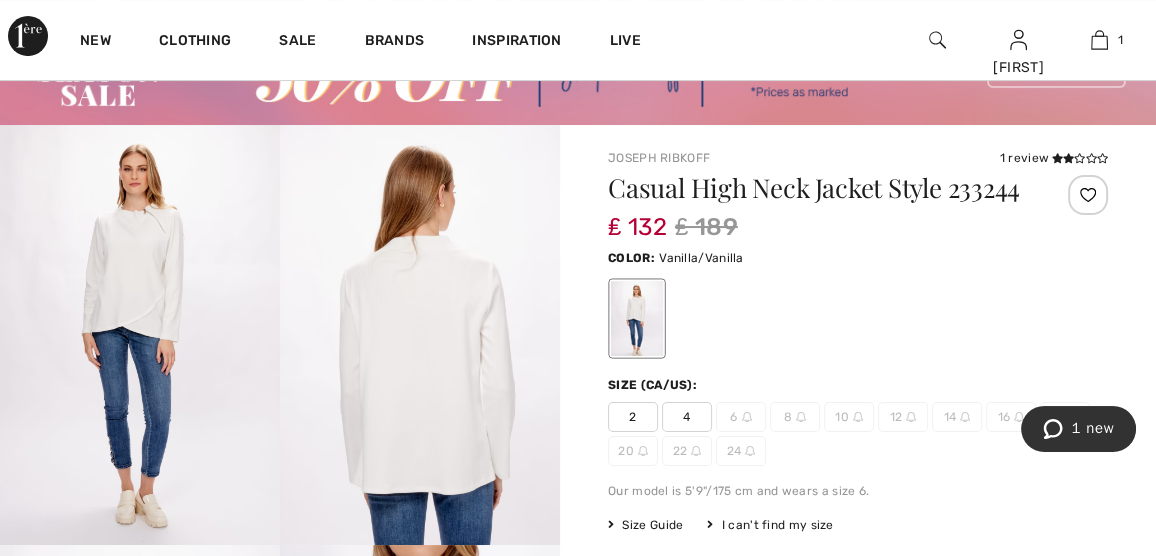 click at bounding box center [140, 335] 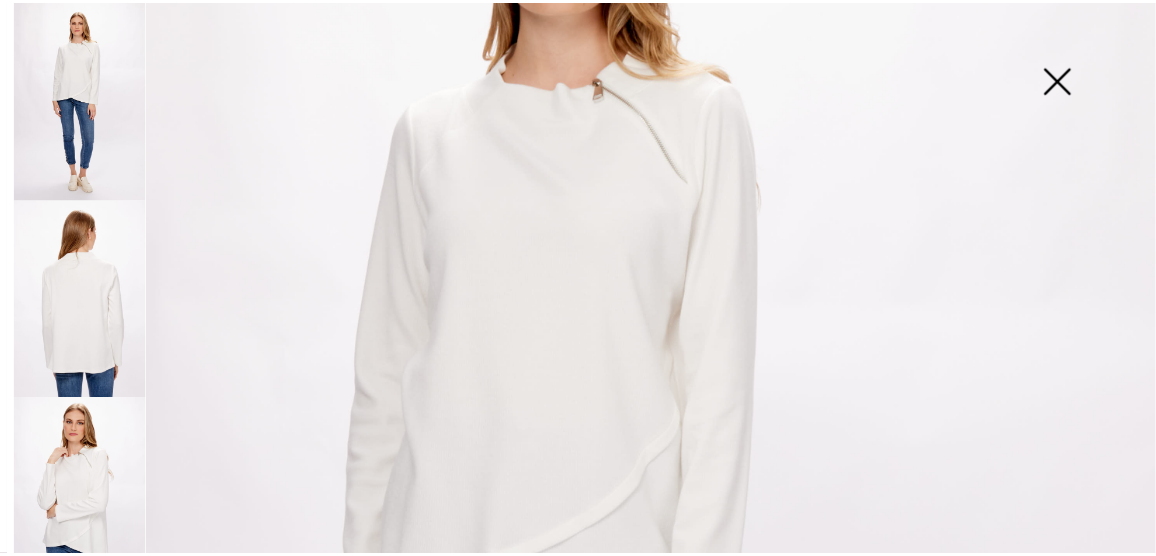 scroll, scrollTop: 0, scrollLeft: 0, axis: both 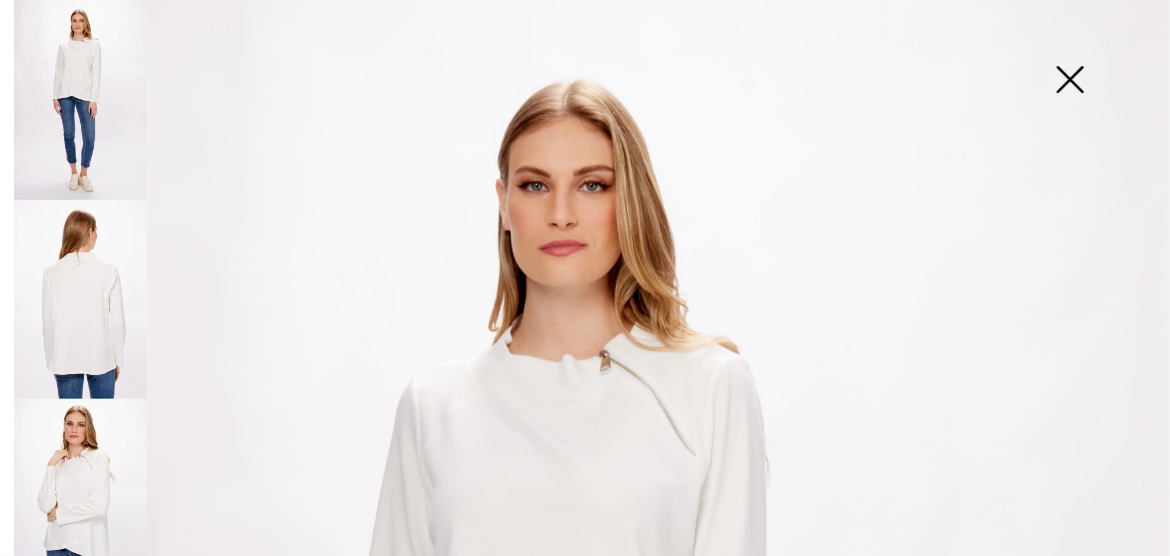 click at bounding box center (1070, 81) 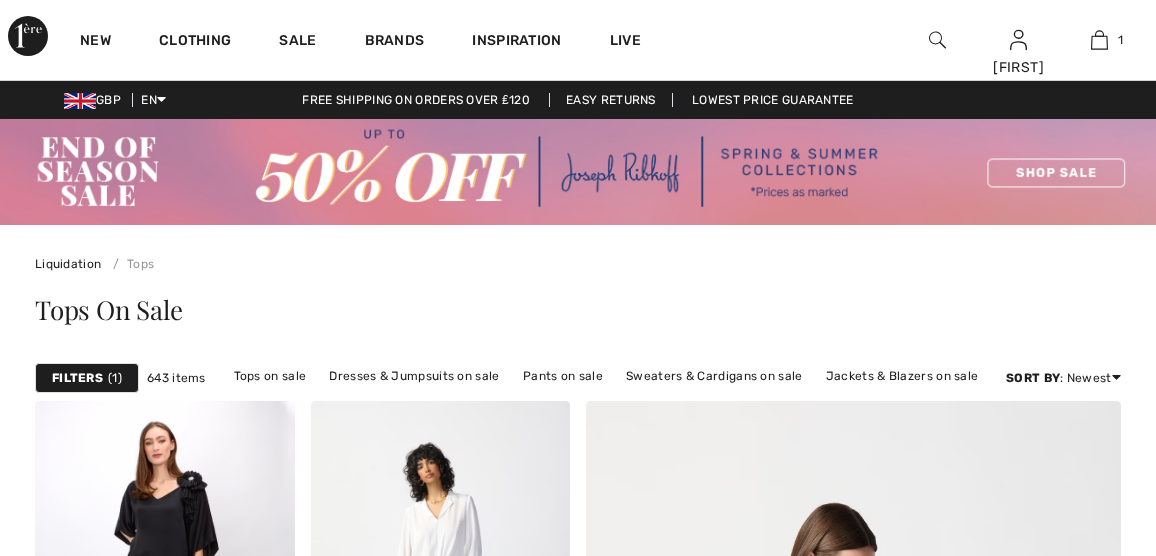 scroll, scrollTop: 7900, scrollLeft: 0, axis: vertical 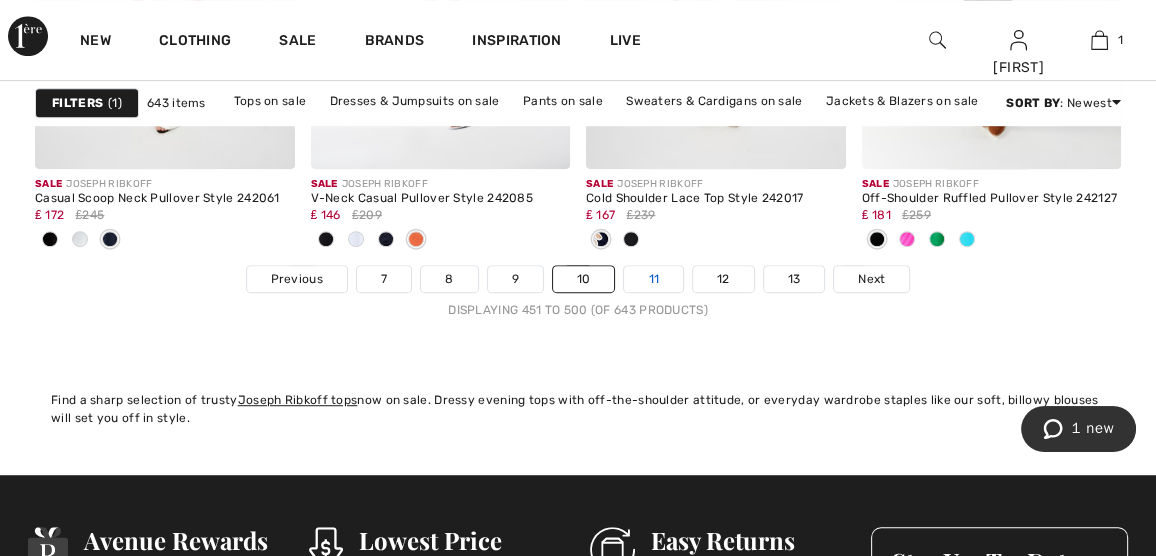click on "11" at bounding box center (653, 279) 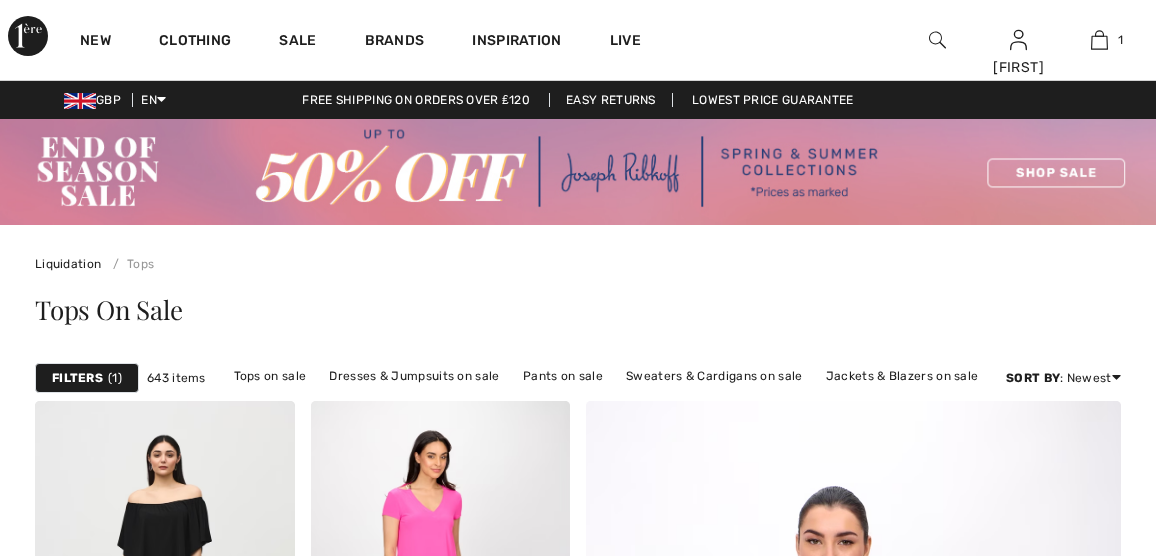 scroll, scrollTop: 214, scrollLeft: 0, axis: vertical 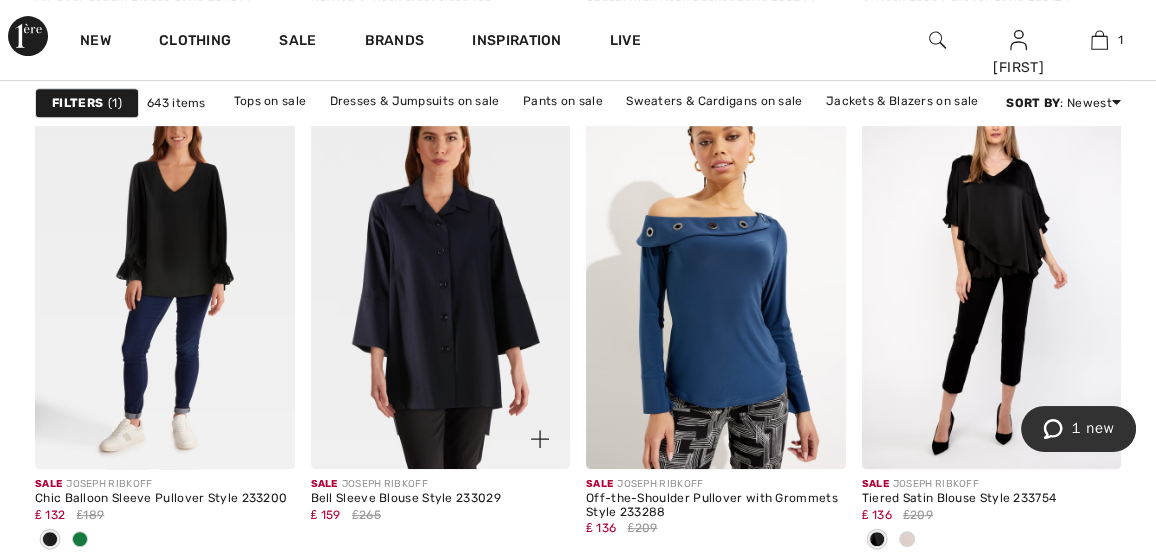 click at bounding box center [441, 274] 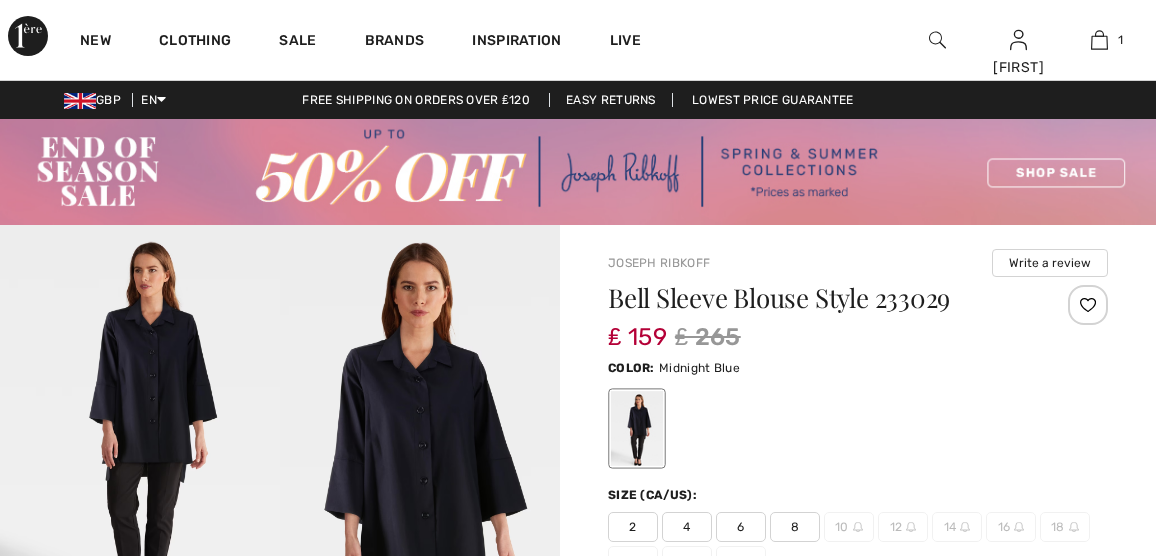 scroll, scrollTop: 0, scrollLeft: 0, axis: both 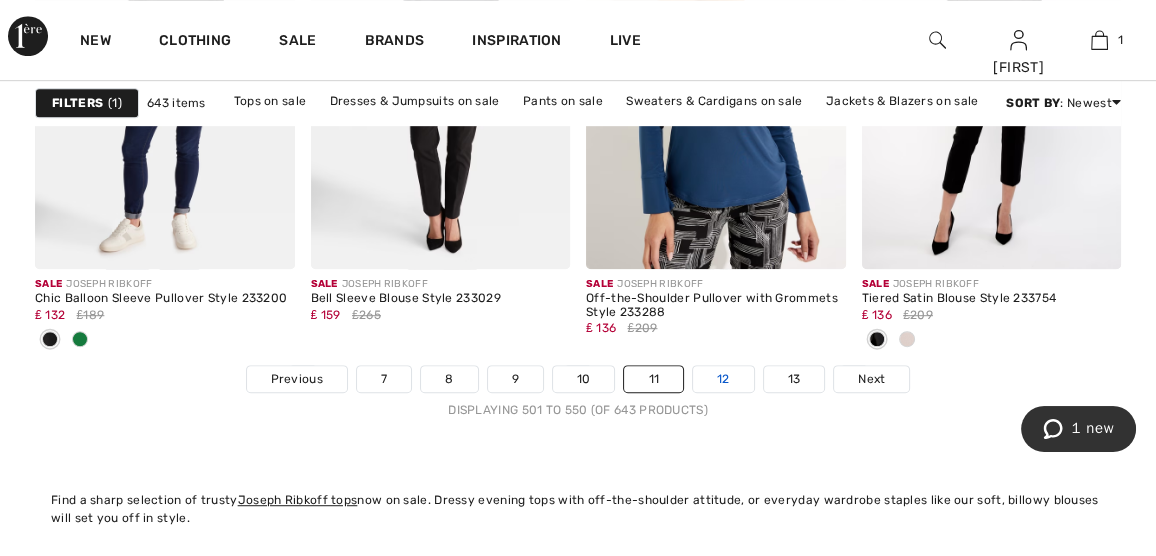 click on "12" at bounding box center (723, 379) 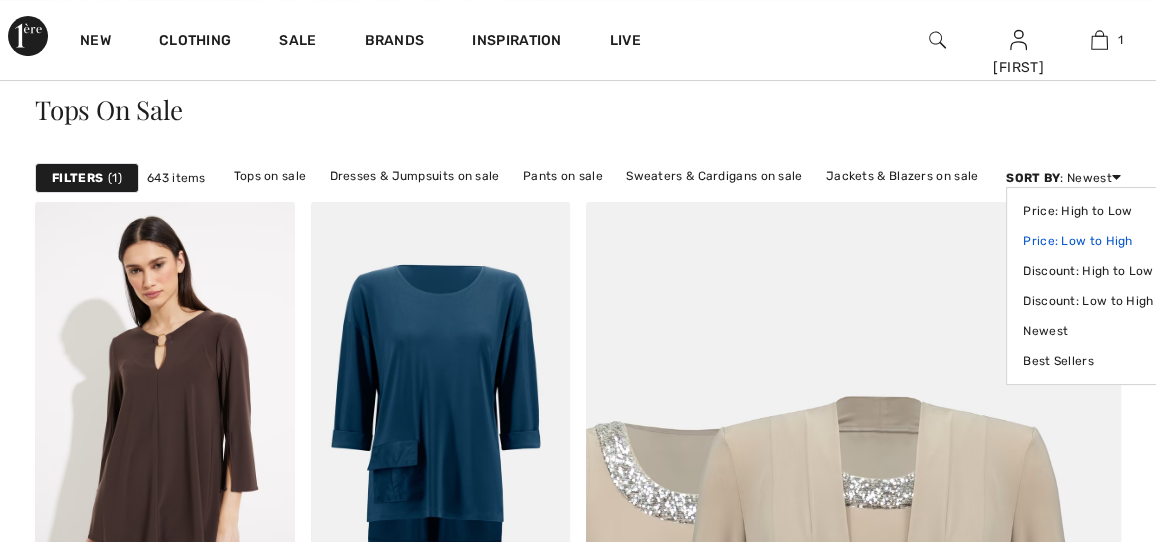 scroll, scrollTop: 400, scrollLeft: 0, axis: vertical 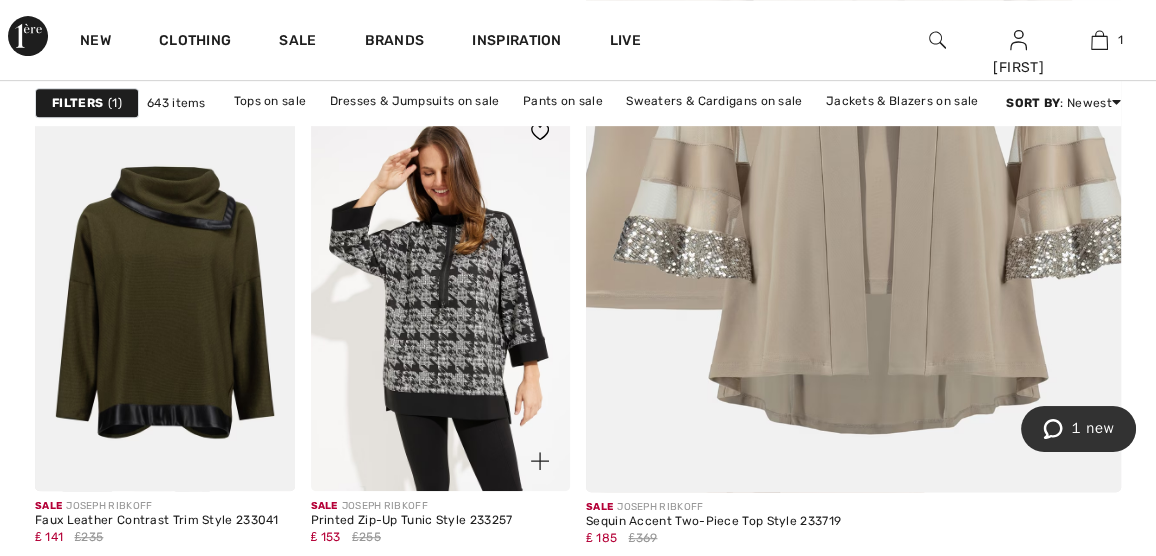 click at bounding box center (441, 296) 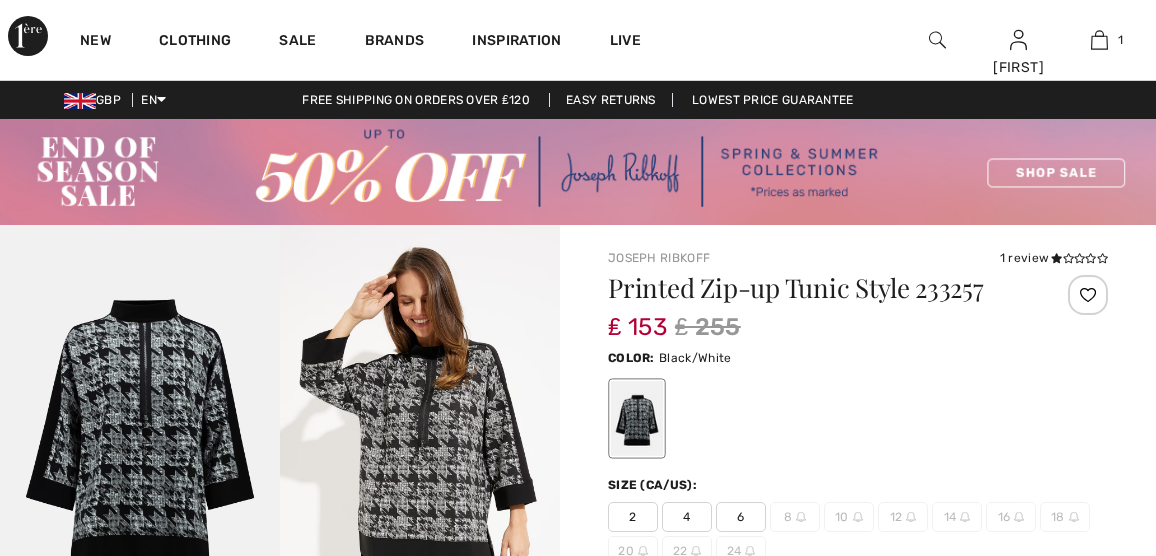 scroll, scrollTop: 0, scrollLeft: 0, axis: both 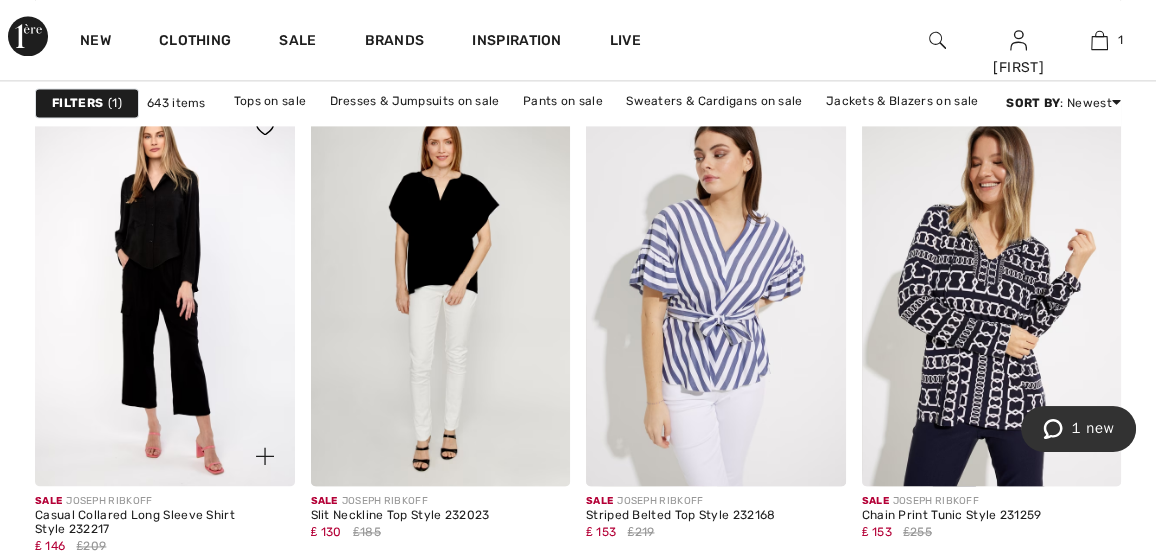click at bounding box center [165, 291] 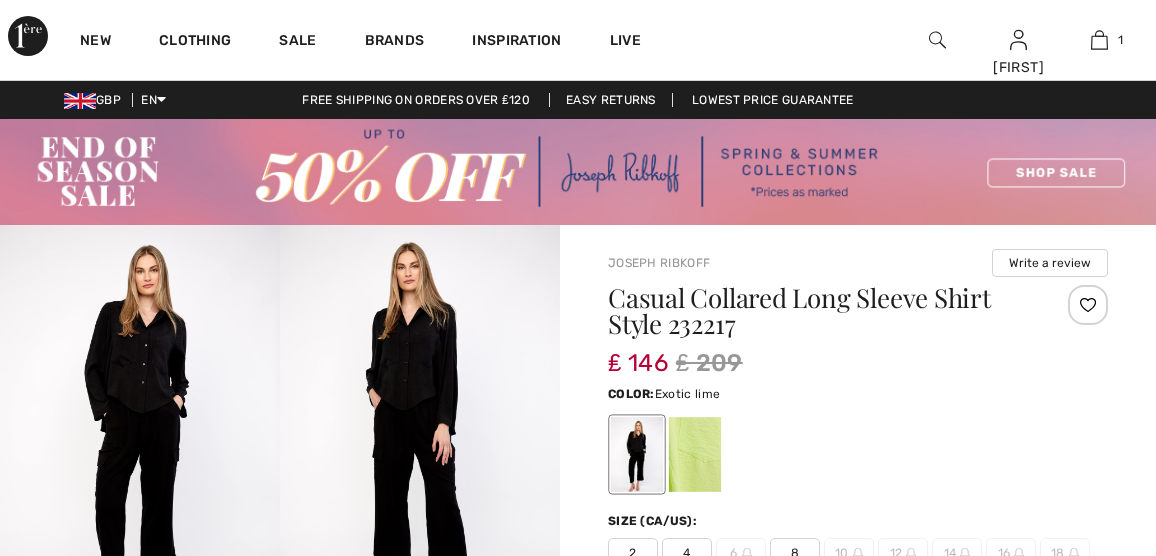 scroll, scrollTop: 0, scrollLeft: 0, axis: both 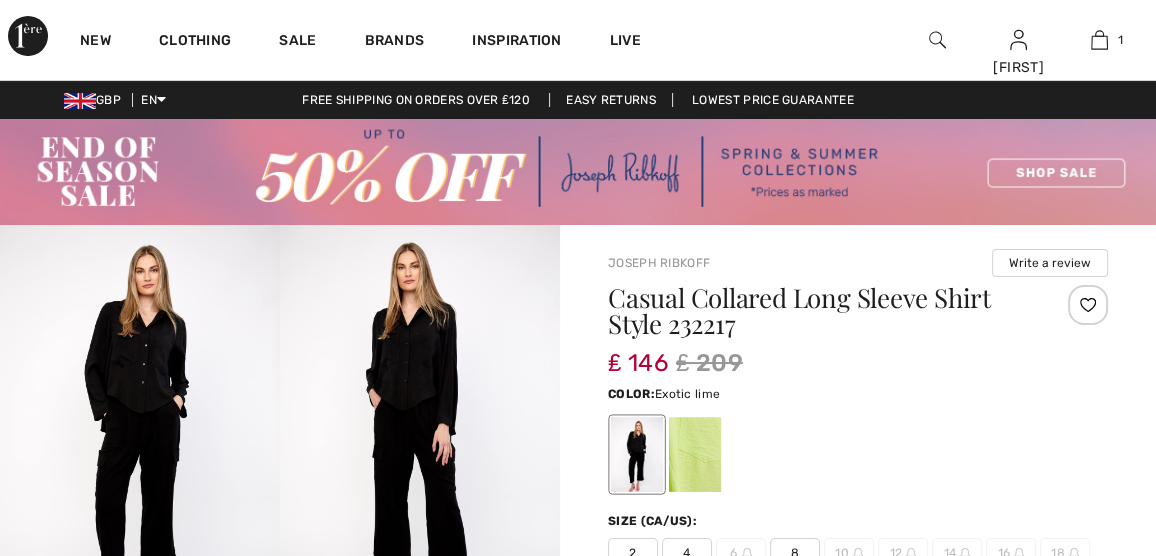 click at bounding box center [695, 454] 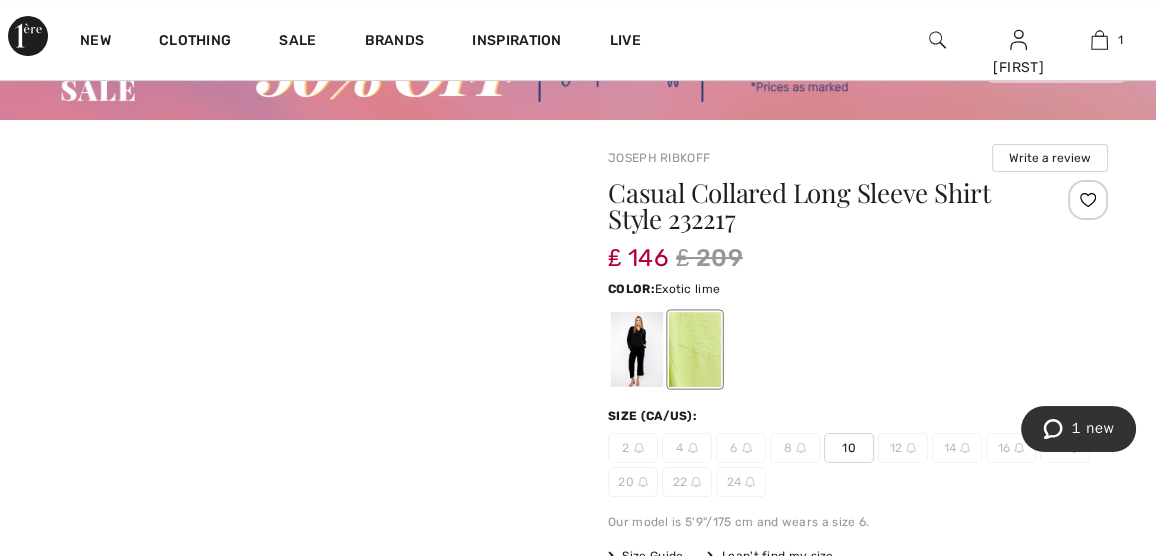 scroll, scrollTop: 100, scrollLeft: 0, axis: vertical 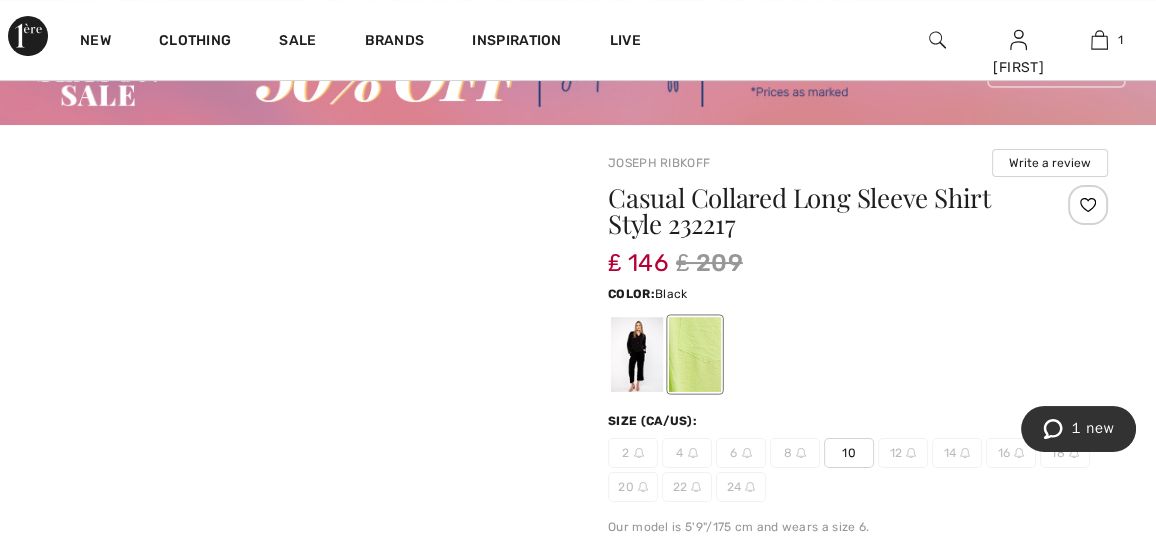 click at bounding box center (637, 354) 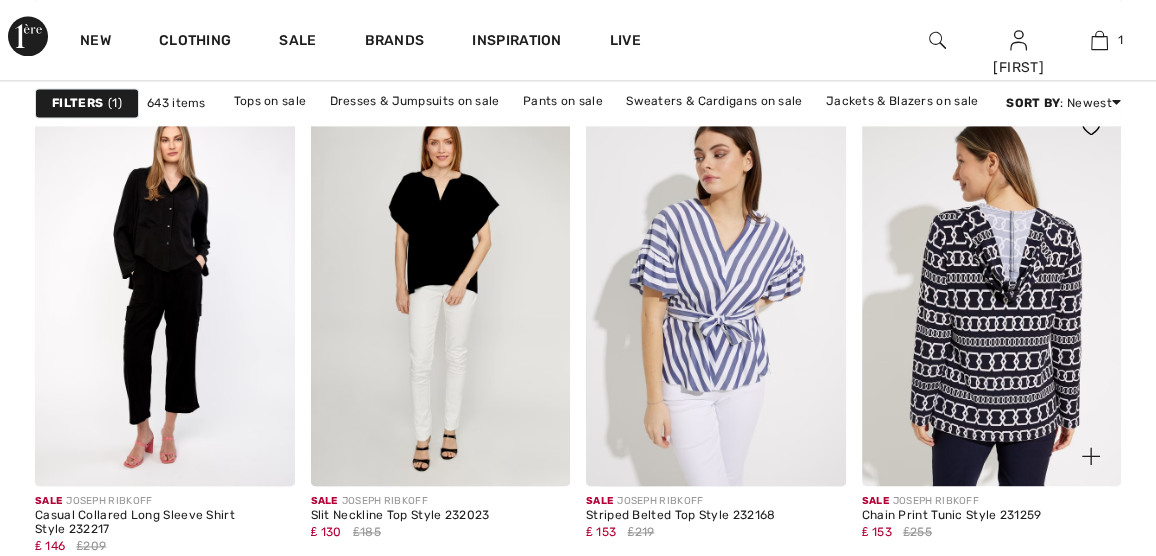 scroll, scrollTop: 0, scrollLeft: 0, axis: both 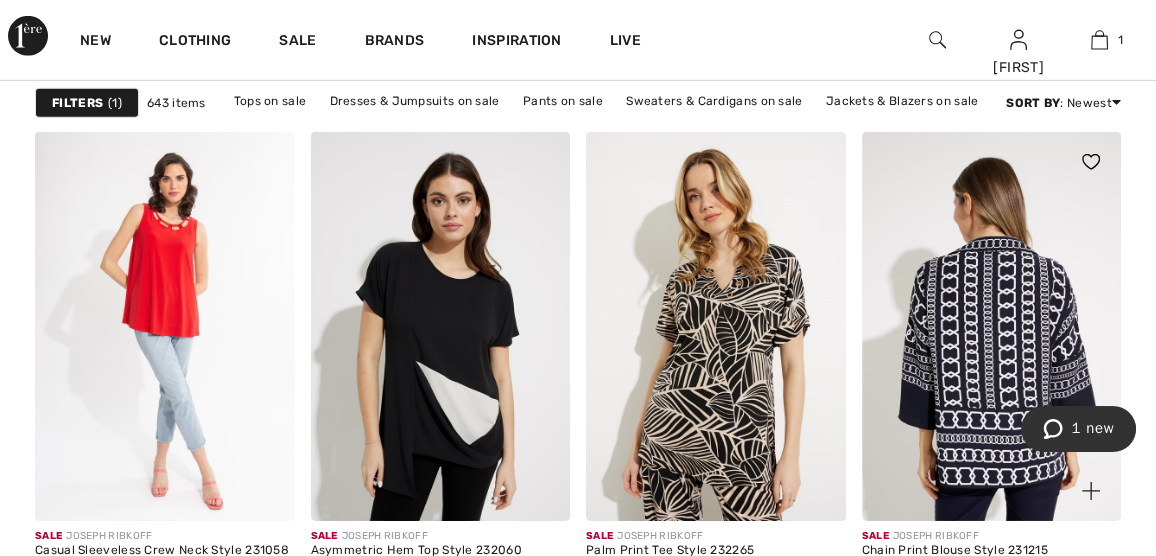 click at bounding box center [992, 326] 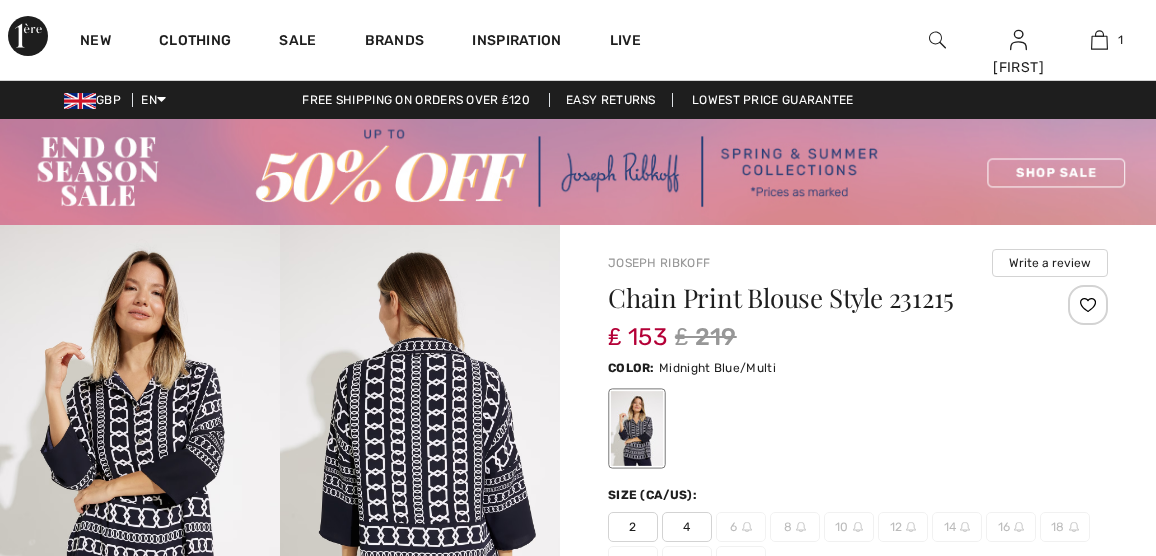 scroll, scrollTop: 0, scrollLeft: 0, axis: both 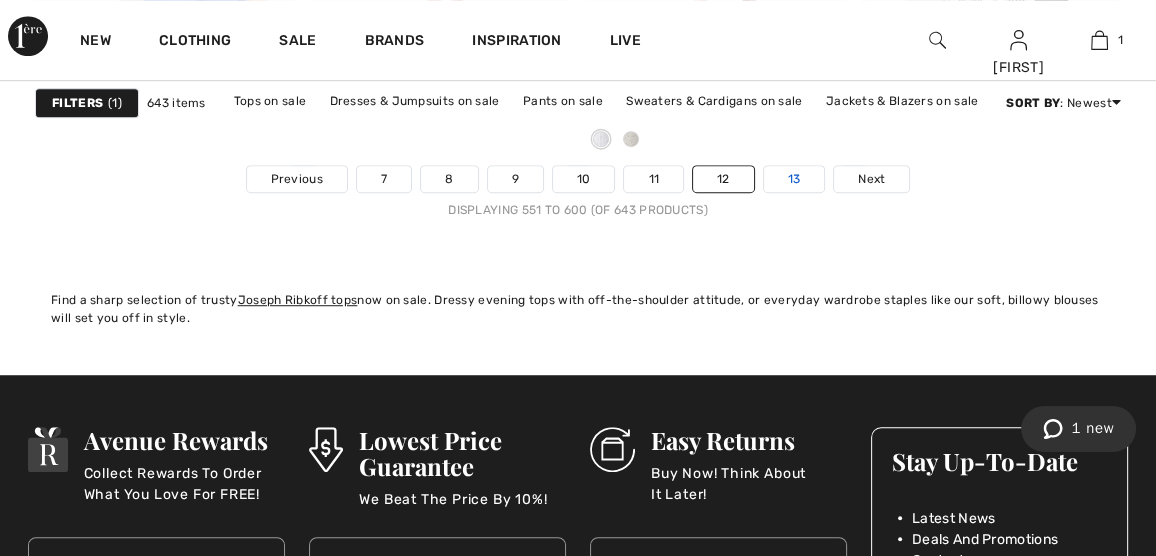 click on "13" at bounding box center (794, 179) 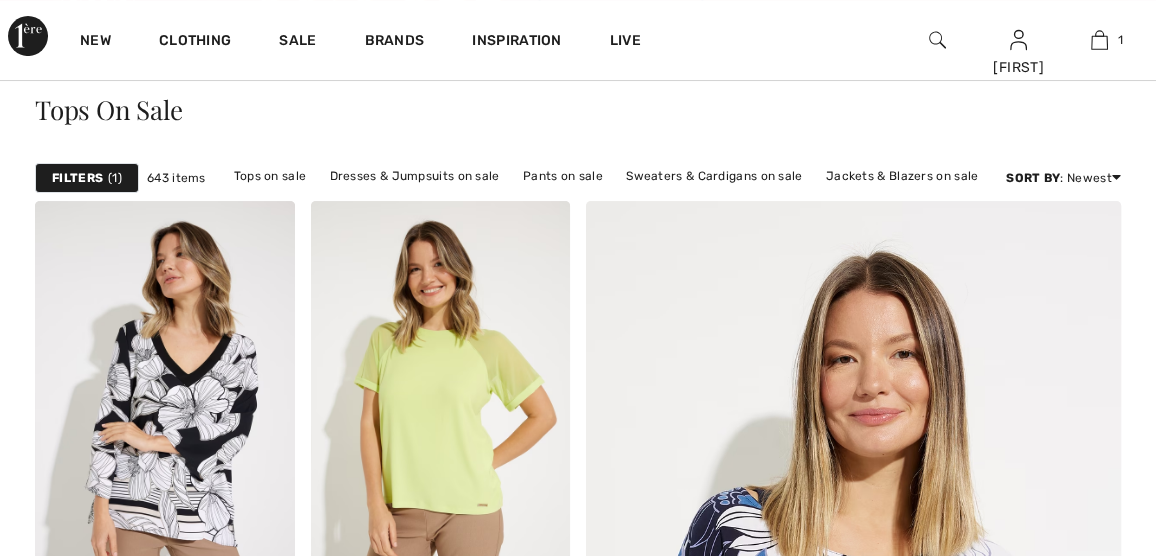 scroll, scrollTop: 200, scrollLeft: 0, axis: vertical 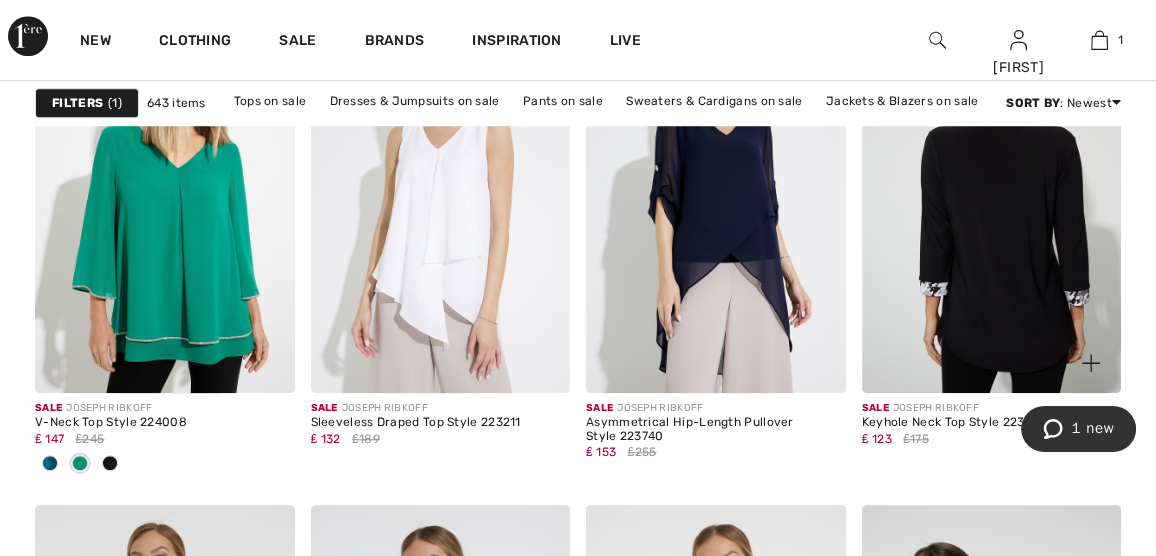 click at bounding box center [992, 197] 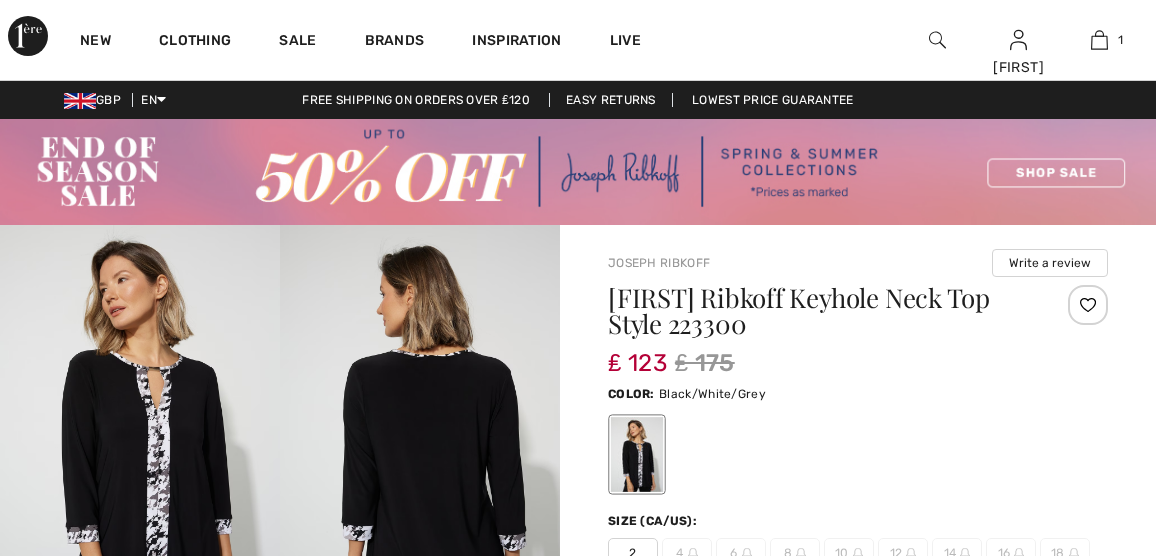 scroll, scrollTop: 200, scrollLeft: 0, axis: vertical 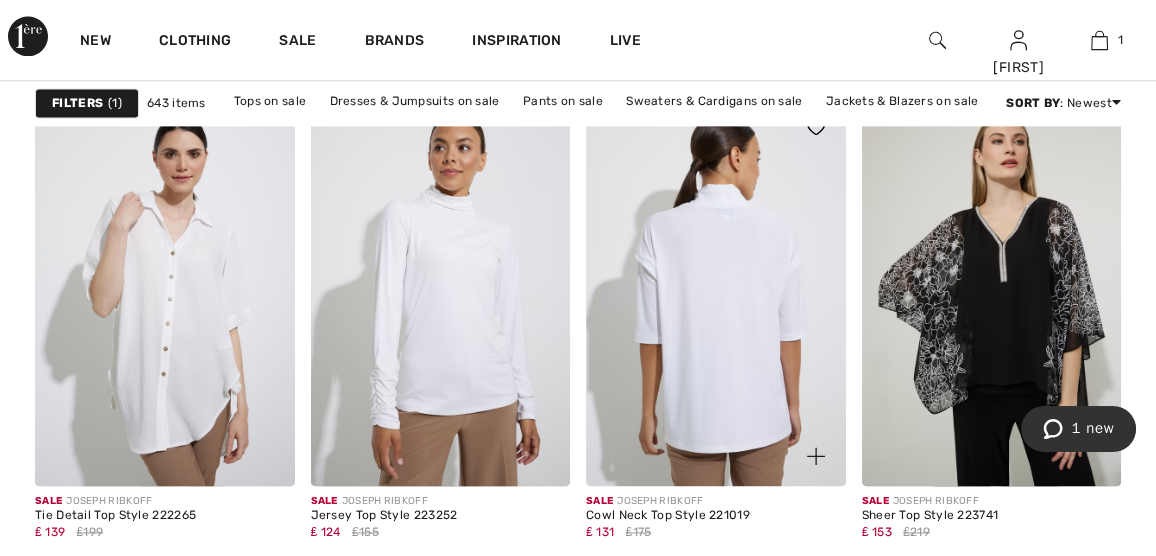 click at bounding box center [716, 291] 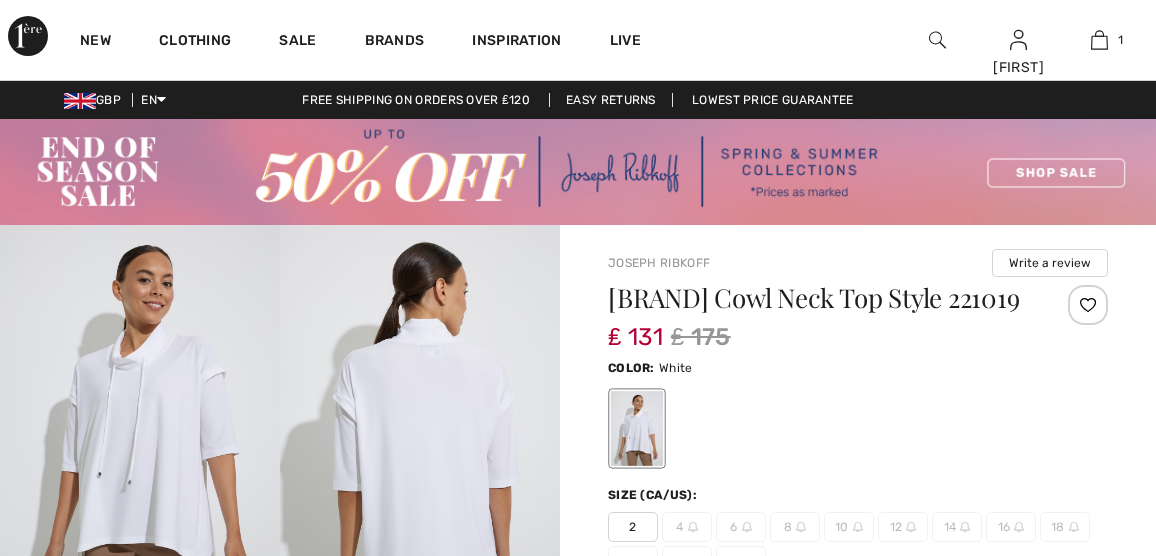 scroll, scrollTop: 200, scrollLeft: 0, axis: vertical 